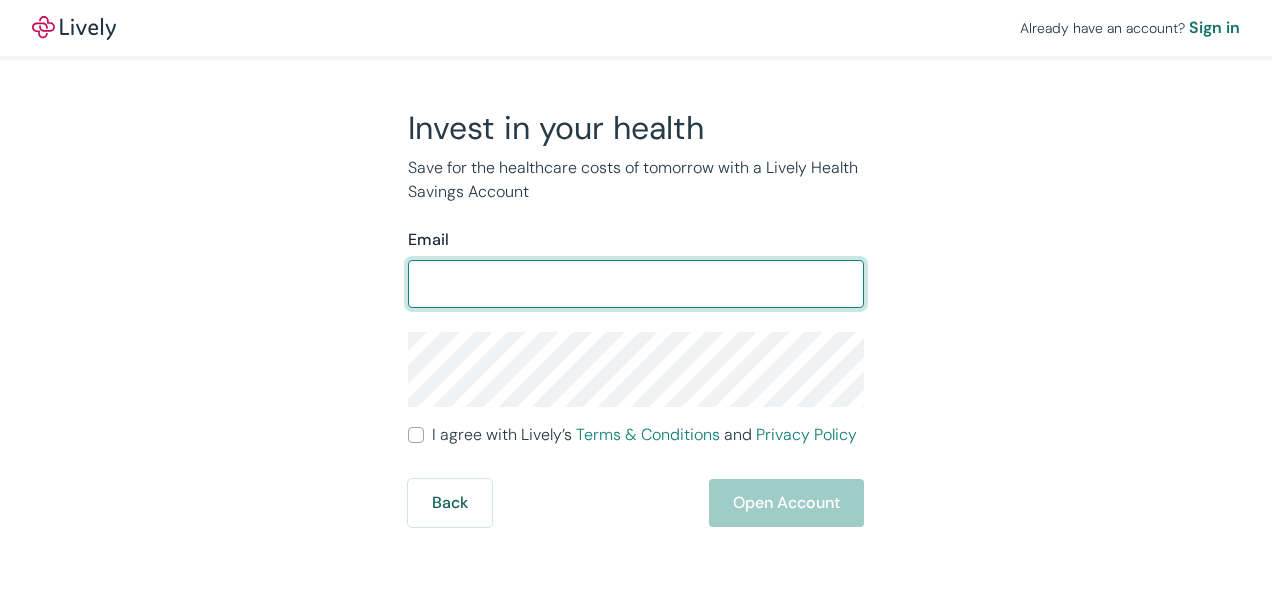 scroll, scrollTop: 0, scrollLeft: 0, axis: both 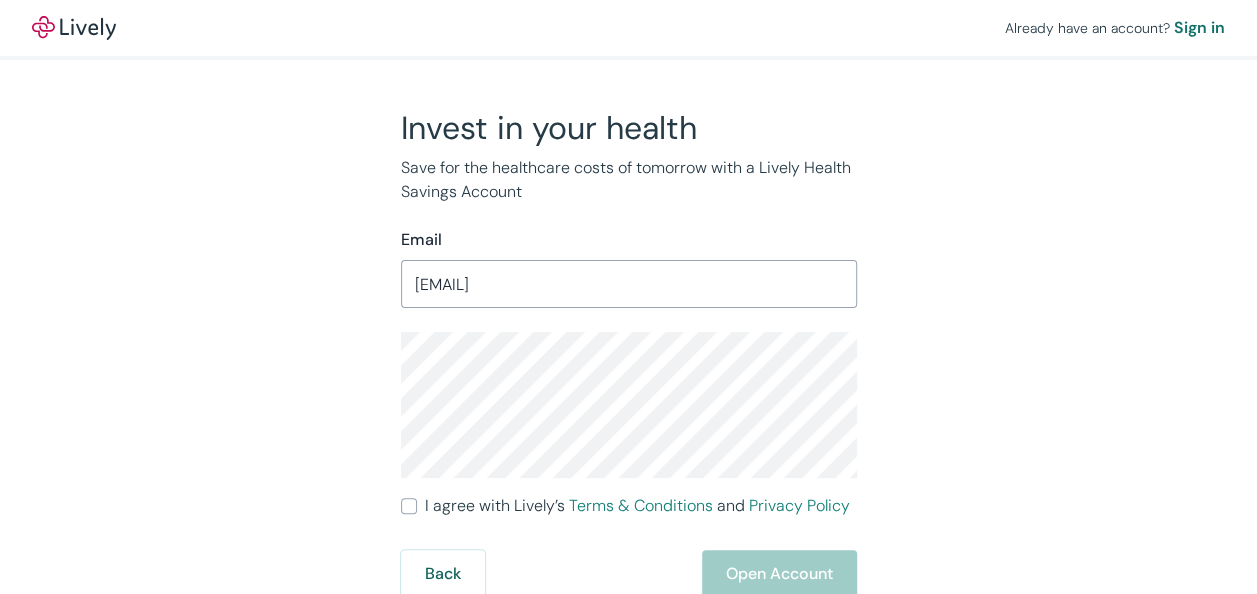 click on "Invest in your health Save for the healthcare costs of tomorrow with a Lively Health Savings Account Email [EMAIL] ​ I agree with Lively’s   Terms & Conditions   and   Privacy Policy Back Open Account" at bounding box center [617, 353] 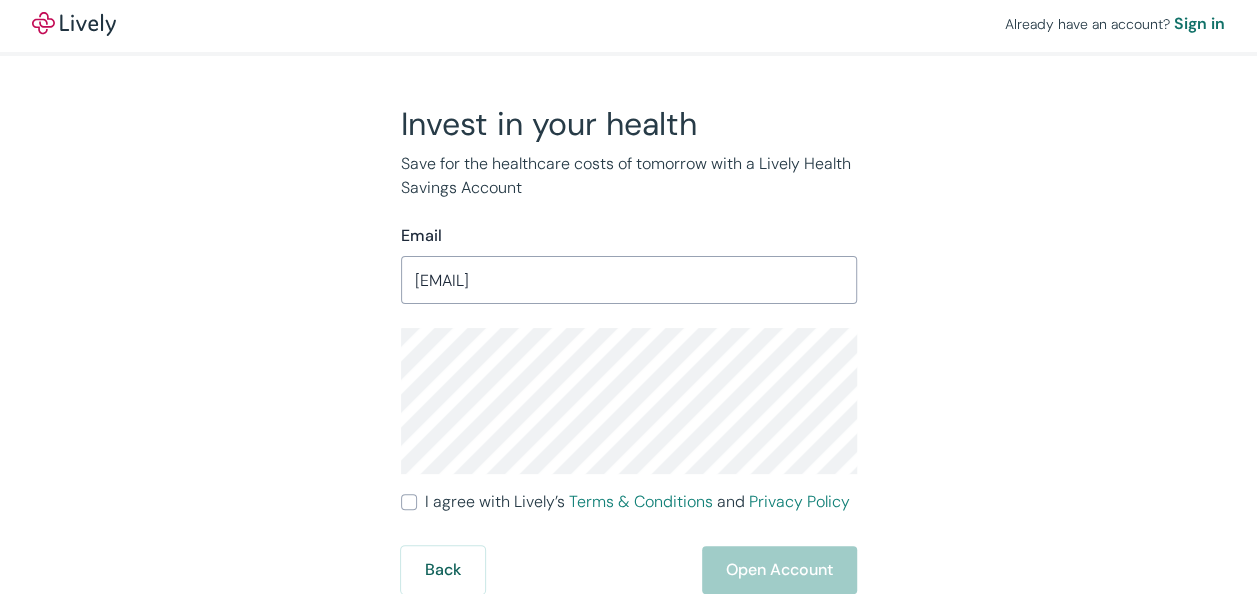 click on "I agree with Lively’s   Terms & Conditions   and   Privacy Policy" at bounding box center (409, 502) 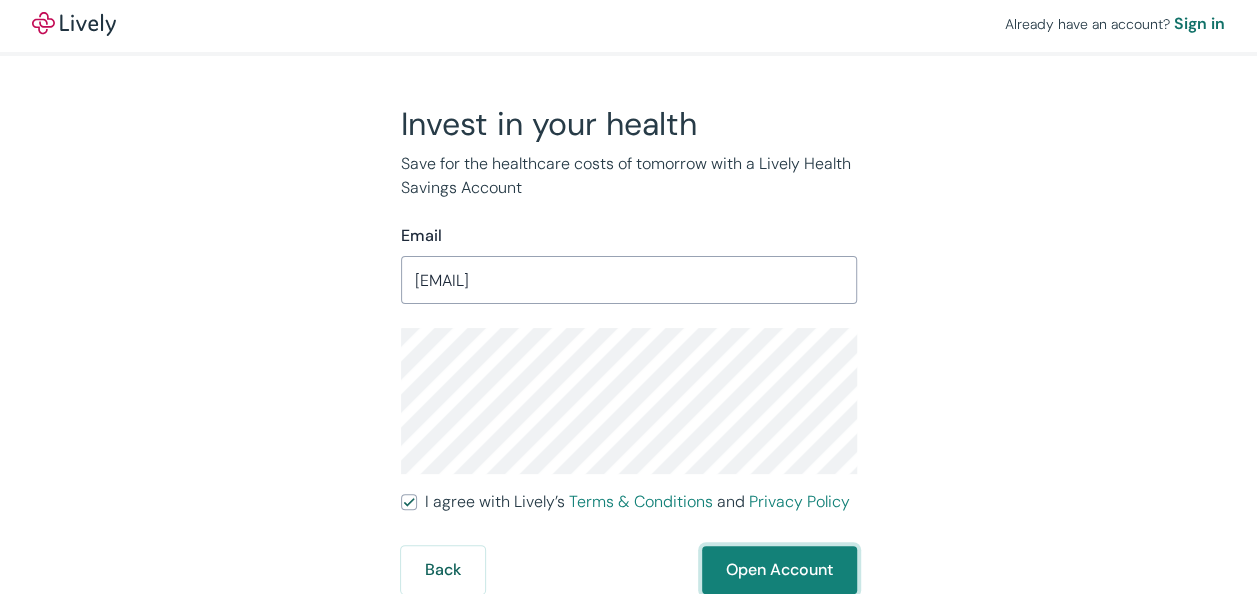 click on "Open Account" at bounding box center (779, 570) 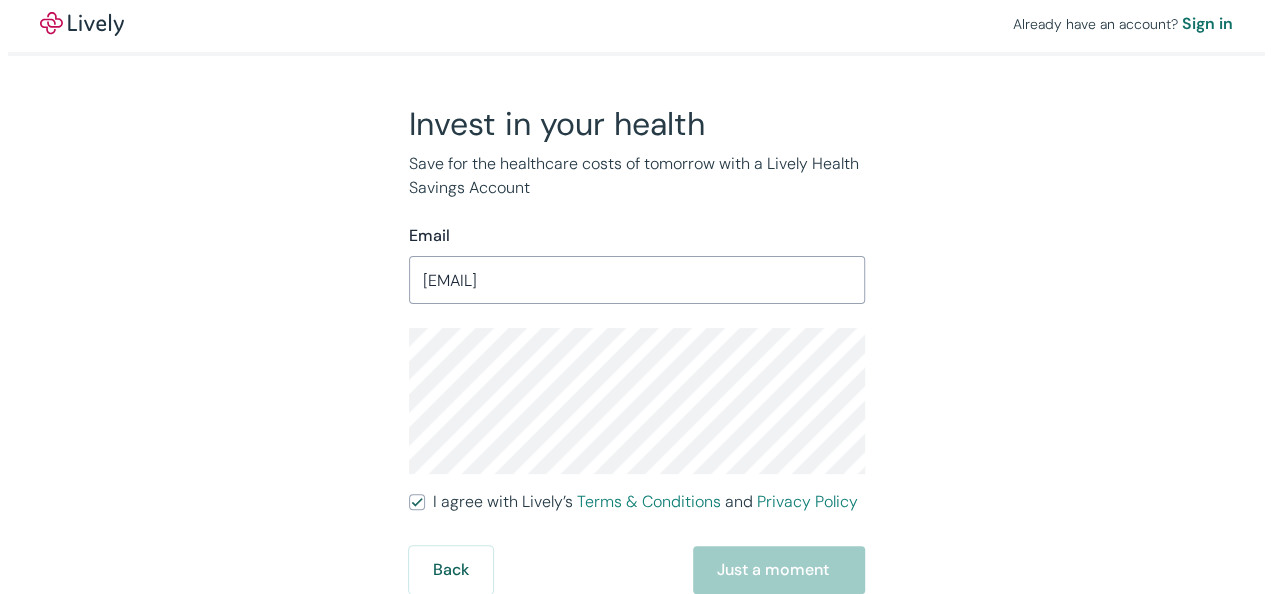 scroll, scrollTop: 0, scrollLeft: 0, axis: both 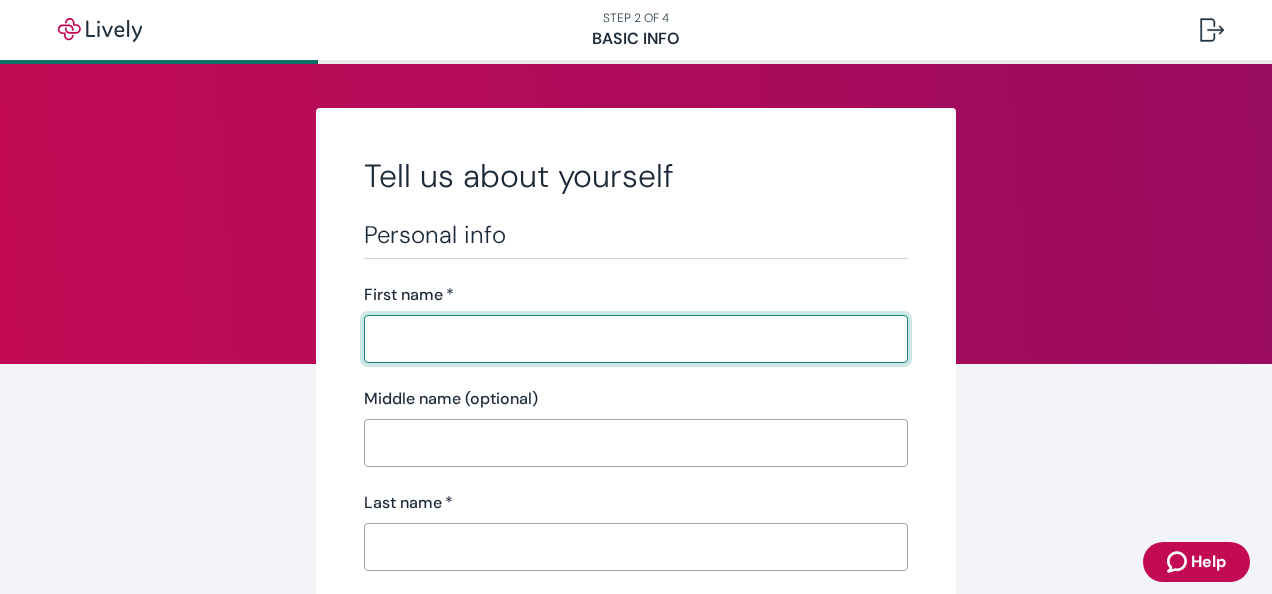 click on "First name   *" at bounding box center (629, 339) 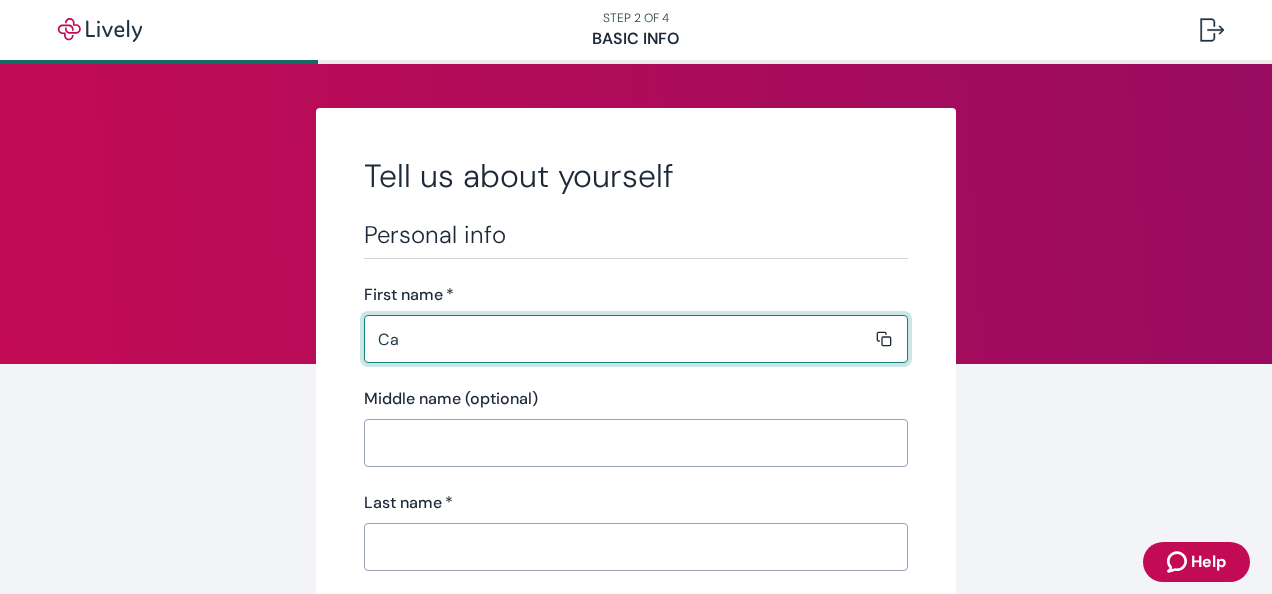 type on "[FIRST]" 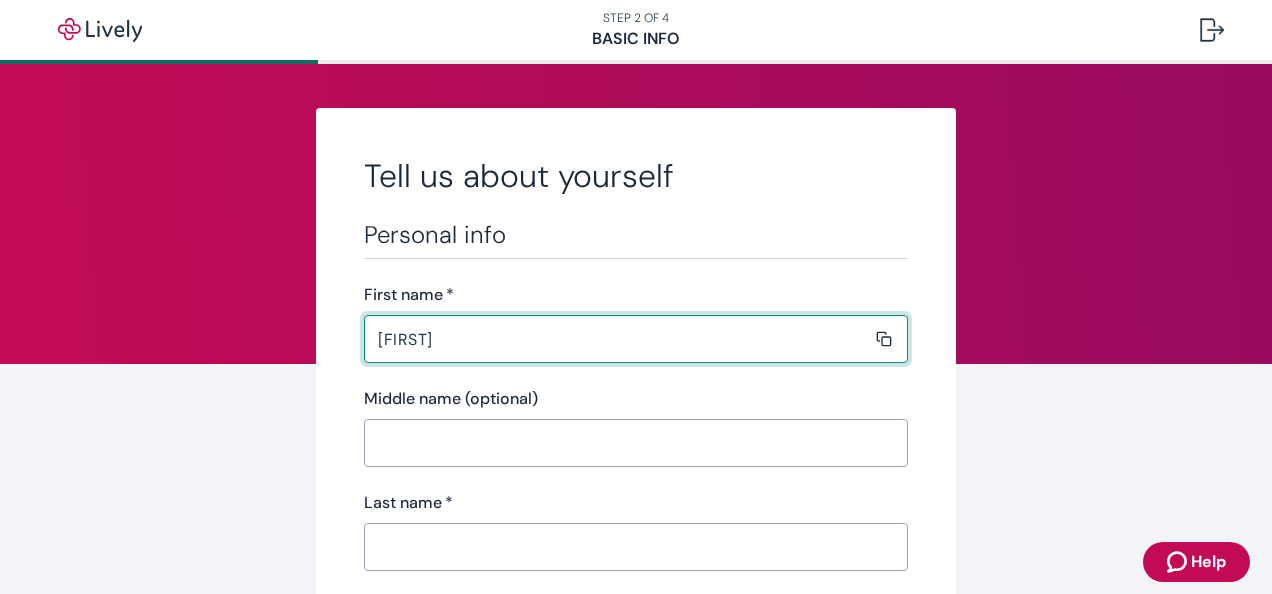 type on "[LAST]" 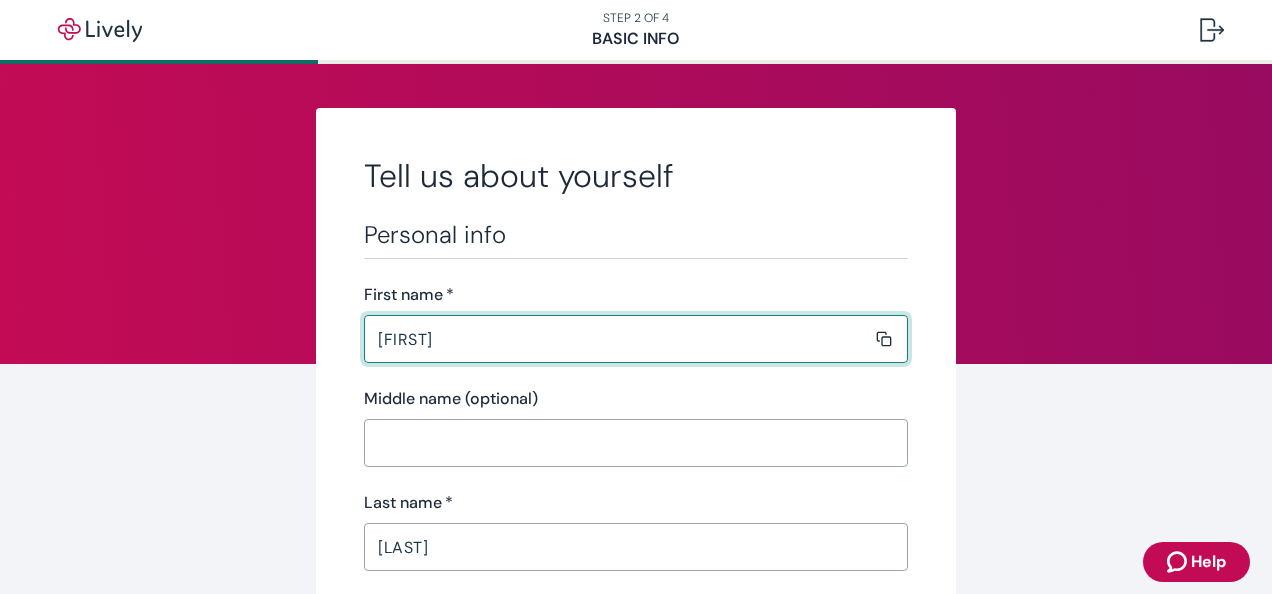 type on "[DATE]" 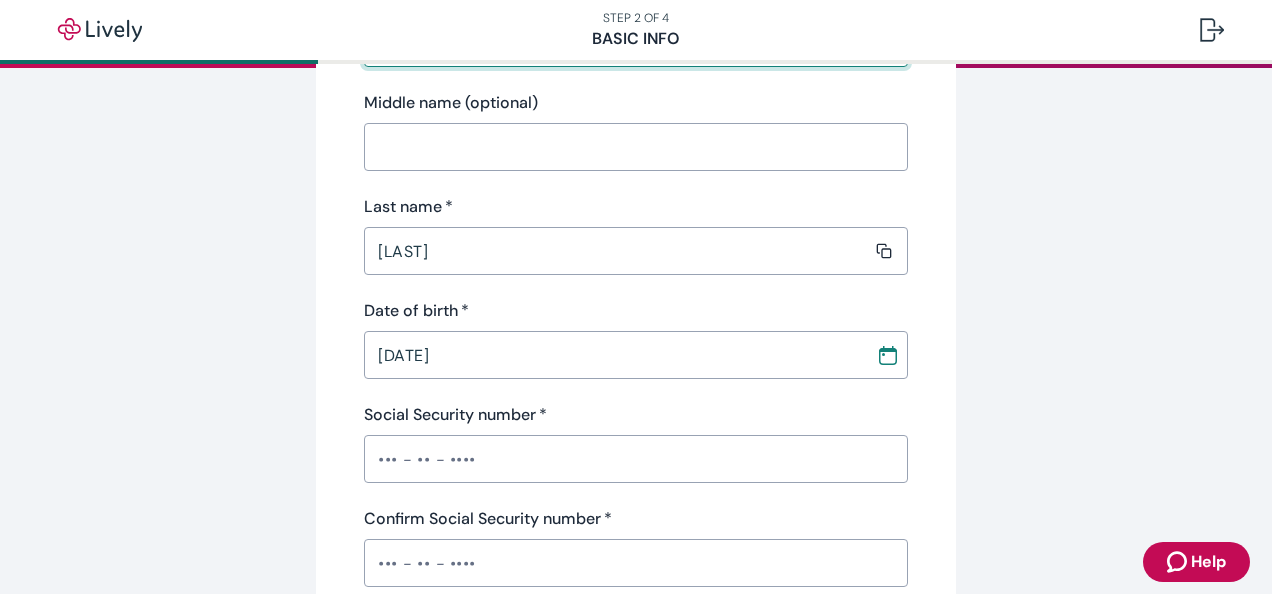 scroll, scrollTop: 331, scrollLeft: 0, axis: vertical 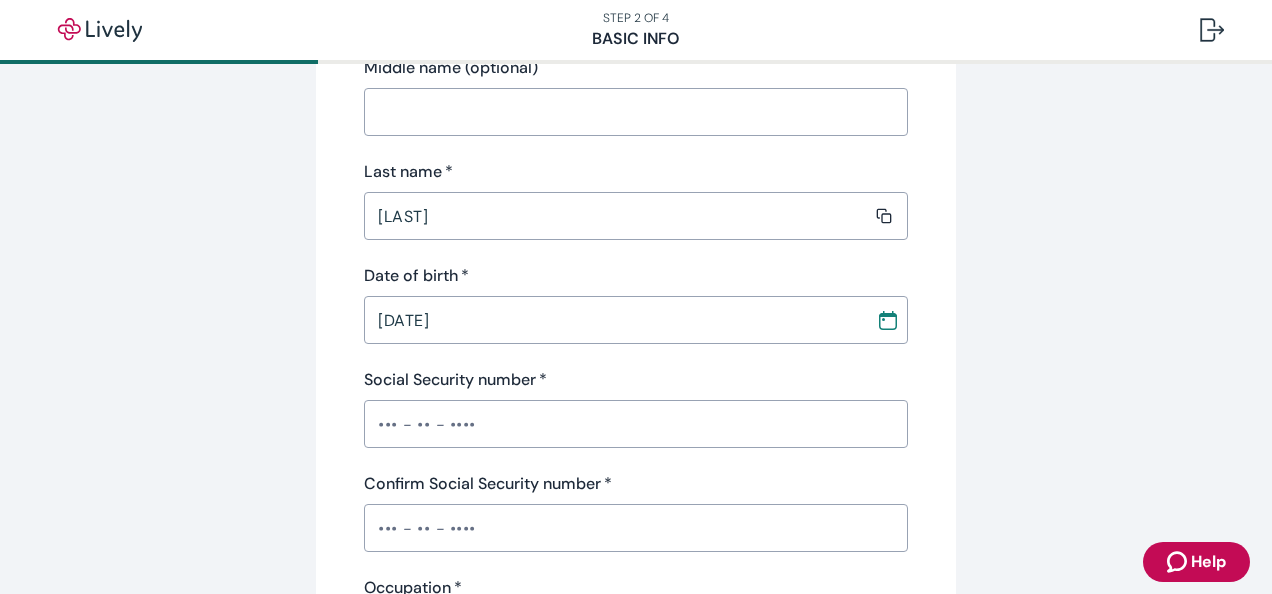 click on "Social Security number   *" at bounding box center (636, 424) 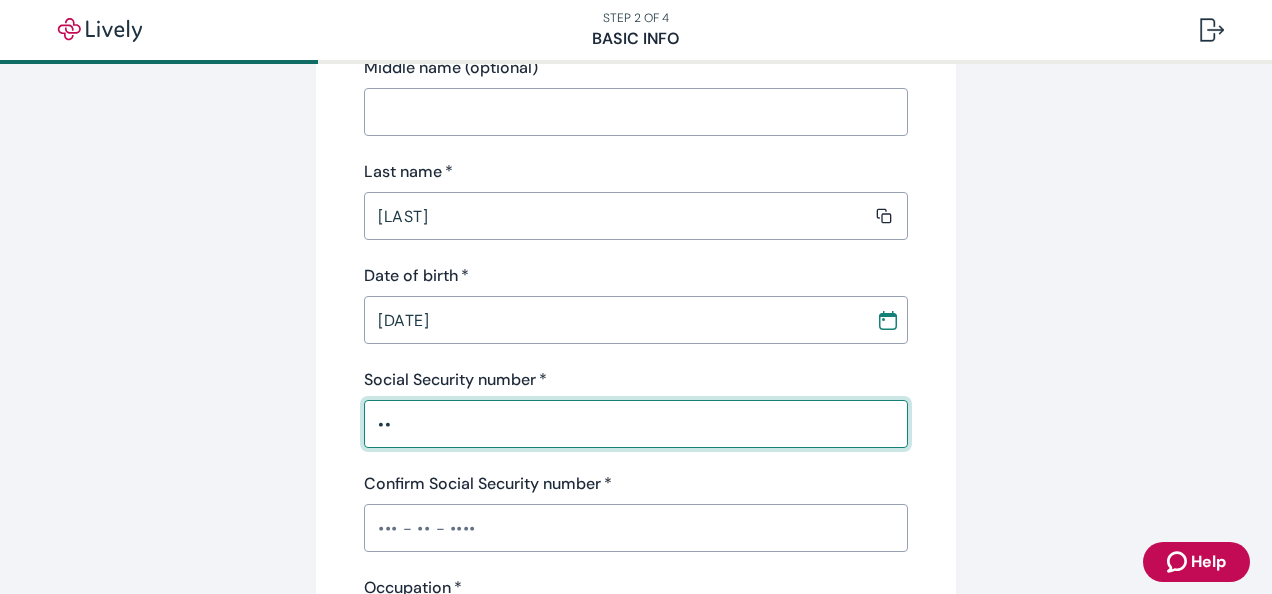 type on "•" 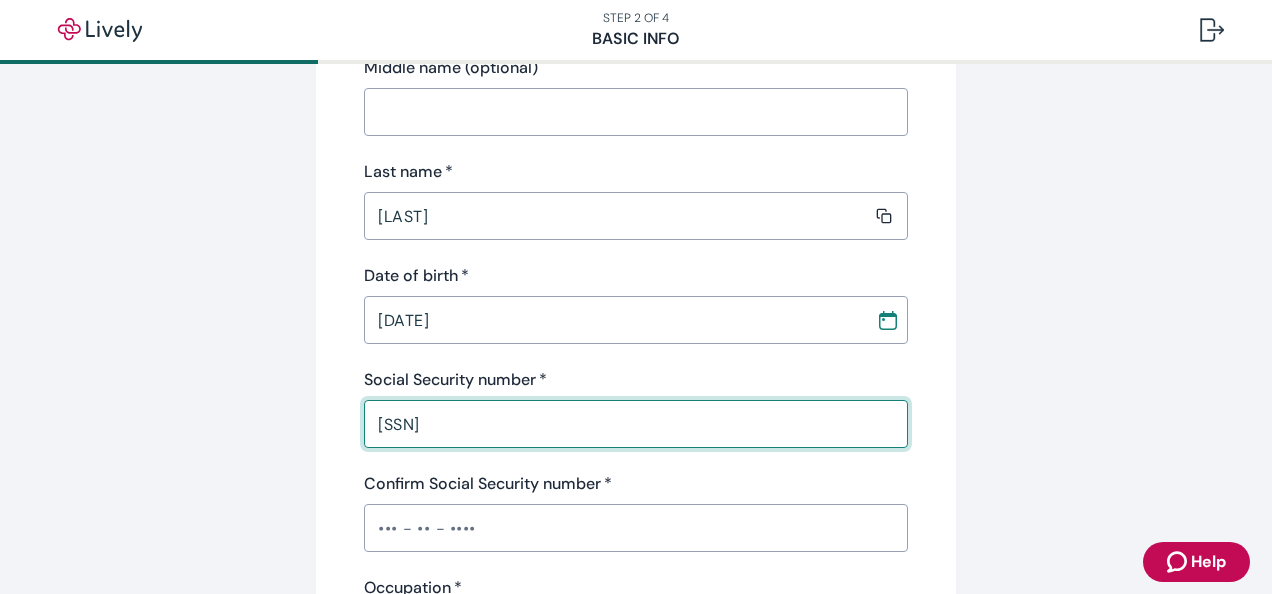 type on "•••-••-5249" 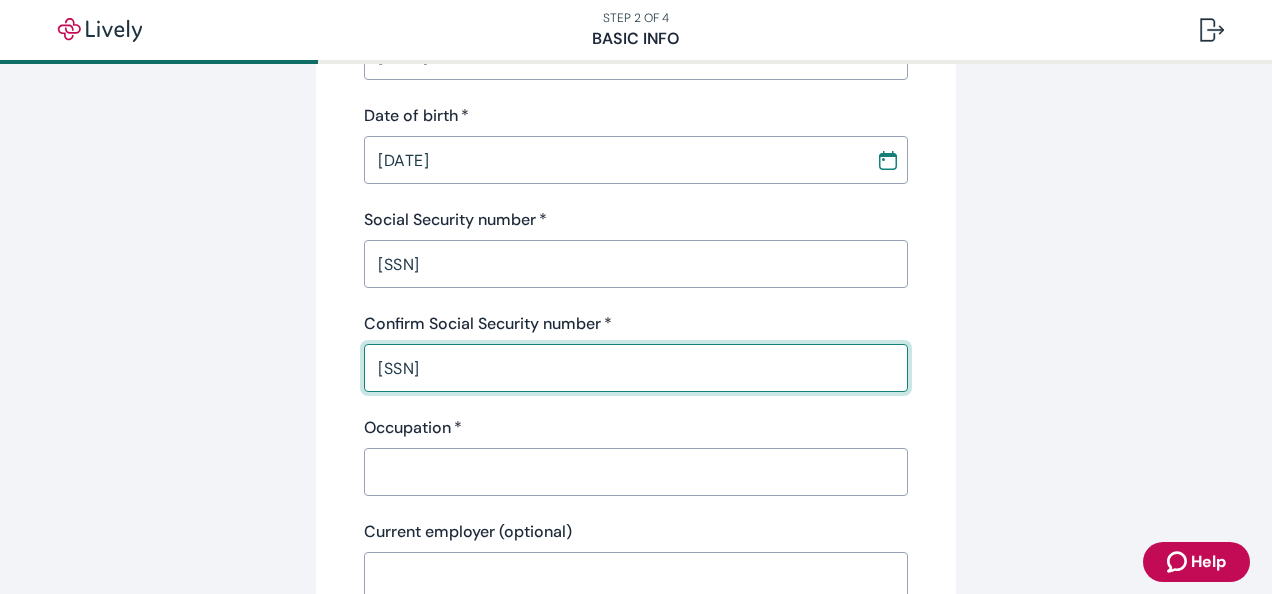 type on "•••-••-5249" 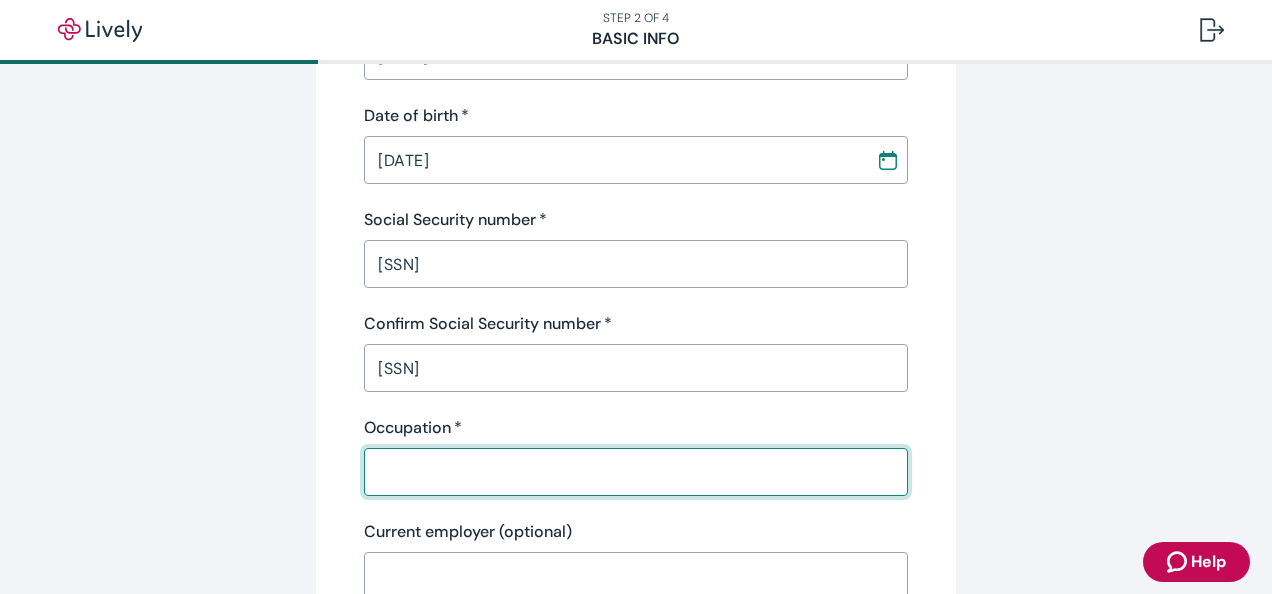 scroll, scrollTop: 601, scrollLeft: 0, axis: vertical 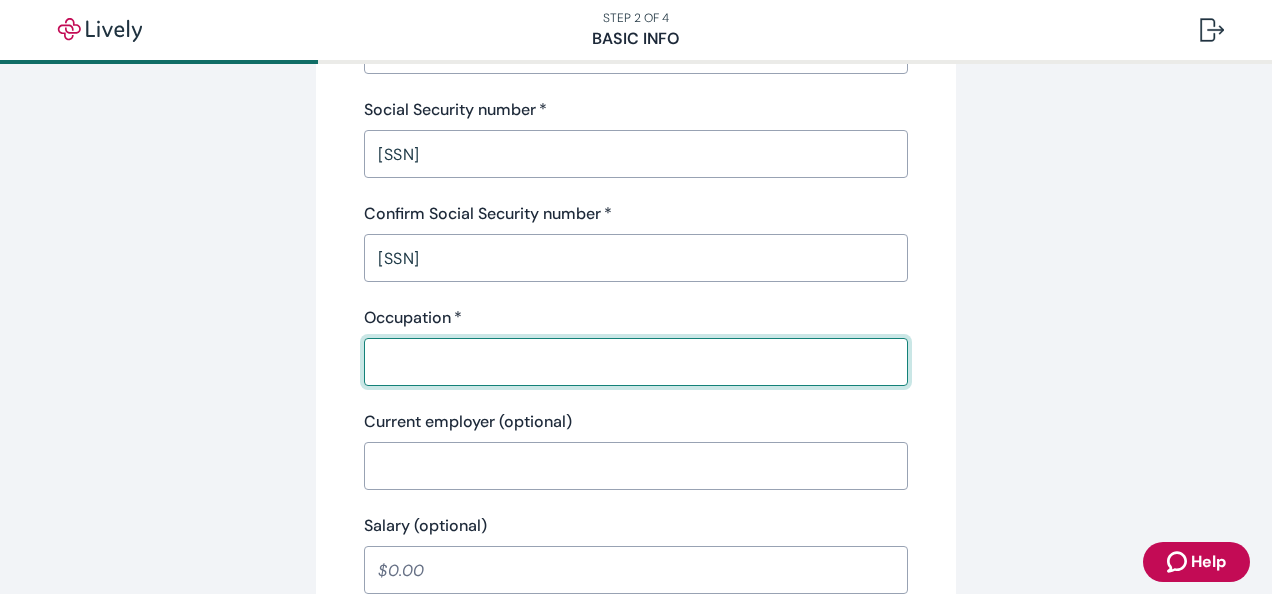 click on "Occupation   *" at bounding box center (629, 362) 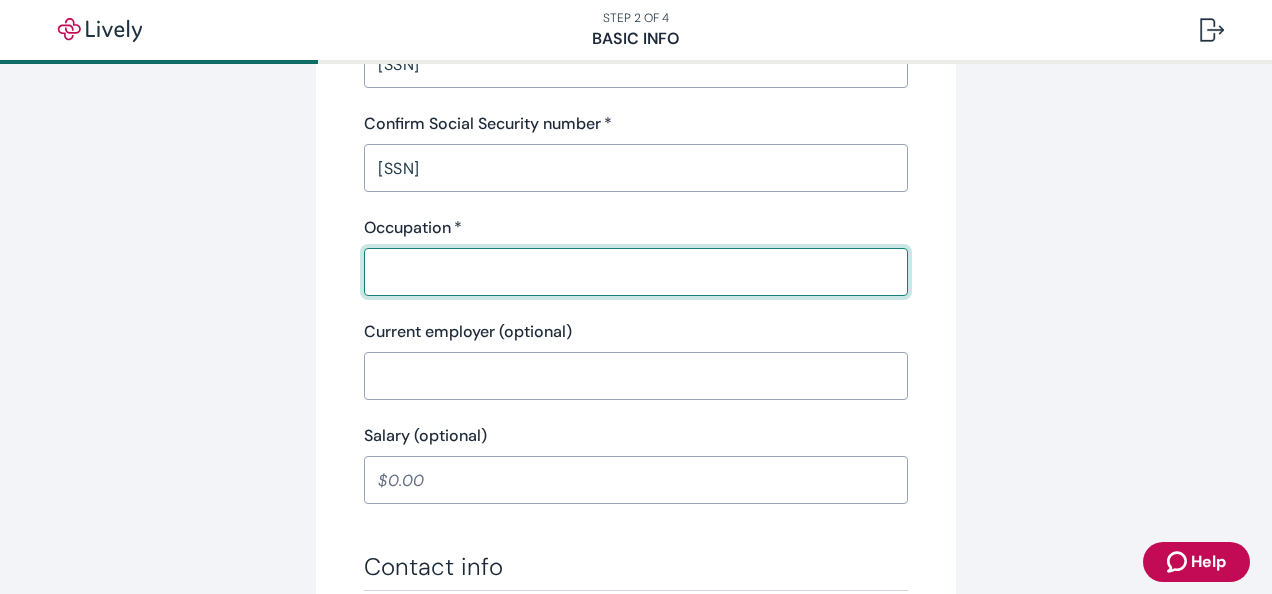 scroll, scrollTop: 690, scrollLeft: 0, axis: vertical 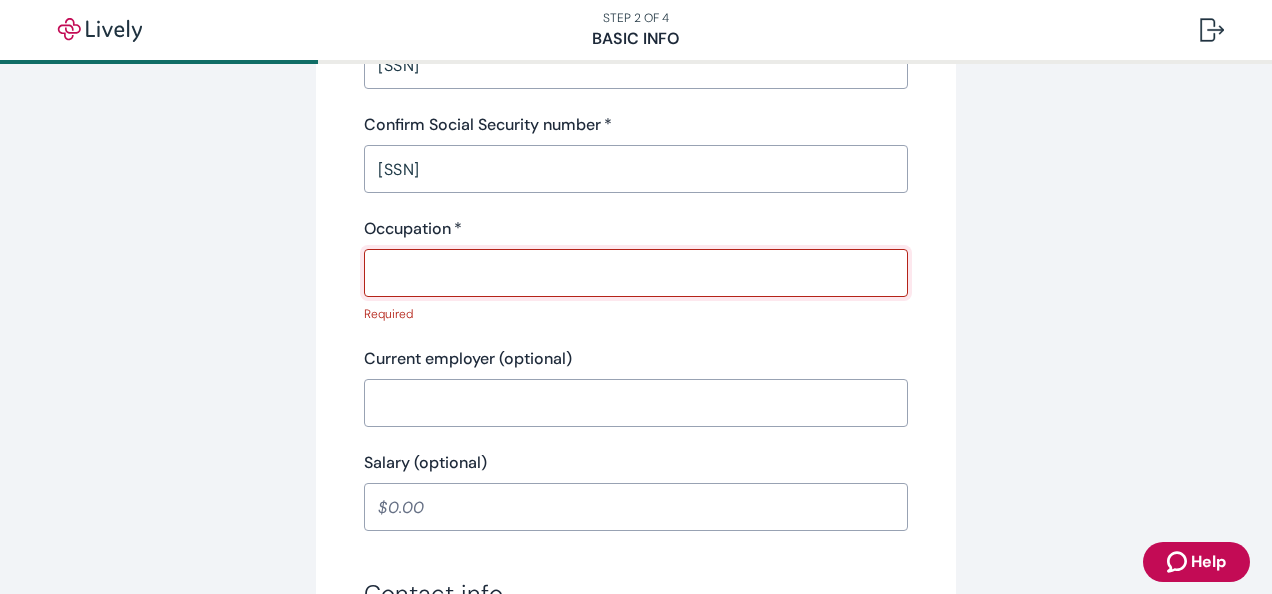 click on "Tell us about yourself Personal info First name   * Calvin ​ Middle name (optional) ​ Last name   * Dewey ​ Date of birth   * 07 / 25 / 2007 ​ Social Security number   * •••-••-5249 ​ Confirm Social Security number   * •••-••-5249 ​ Occupation   * ​ Required Current employer (optional) ​ Salary (optional) ​ Contact info Phone number   * ​ Home address   * ​ ​ City   * ​ State * ​ Zip code   * ​ Is this your mailing address? * Yes No Back Continue" at bounding box center [636, 364] 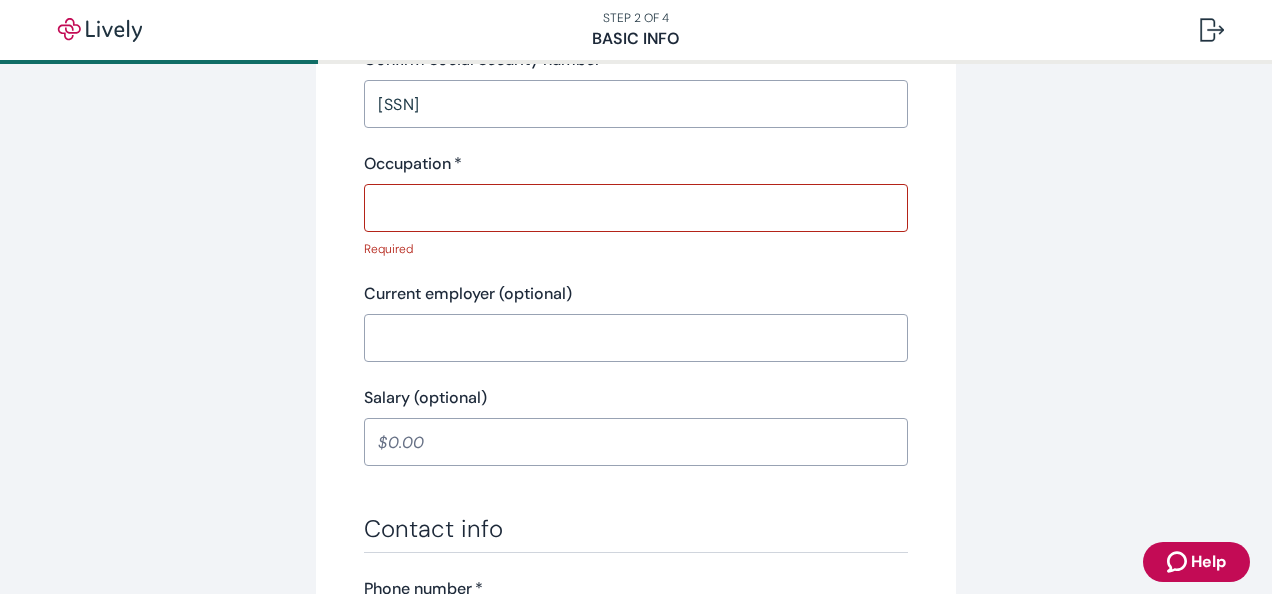 scroll, scrollTop: 756, scrollLeft: 0, axis: vertical 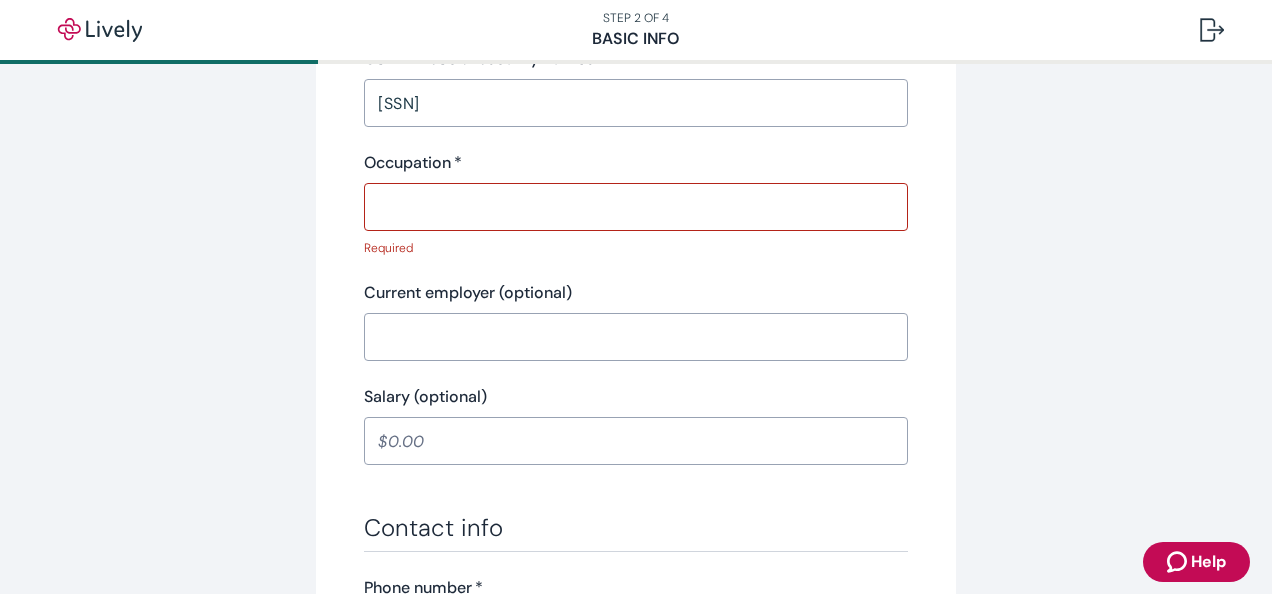 click on "Occupation   *" at bounding box center (629, 207) 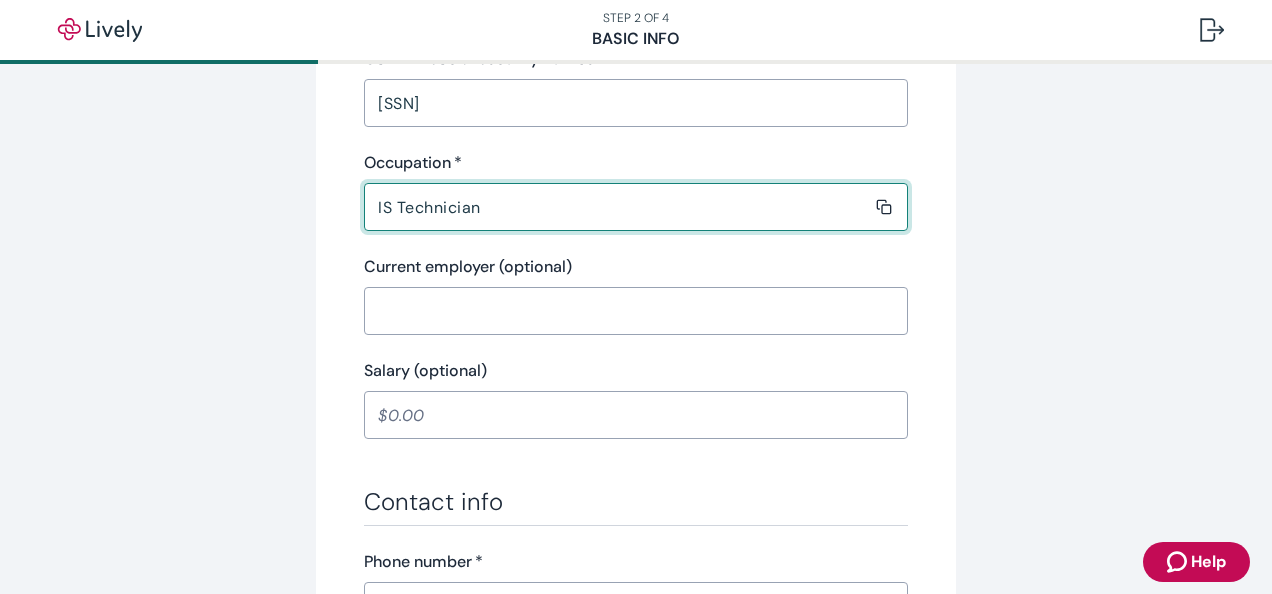 type on "IS Technician" 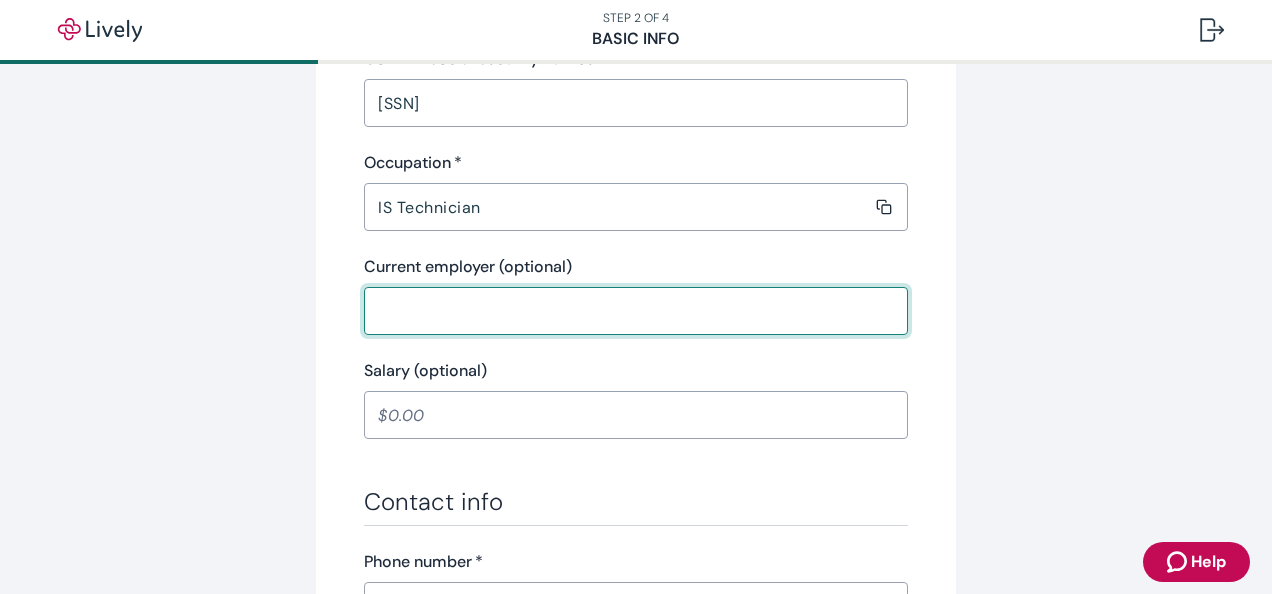 click on "Current employer (optional)" at bounding box center [629, 311] 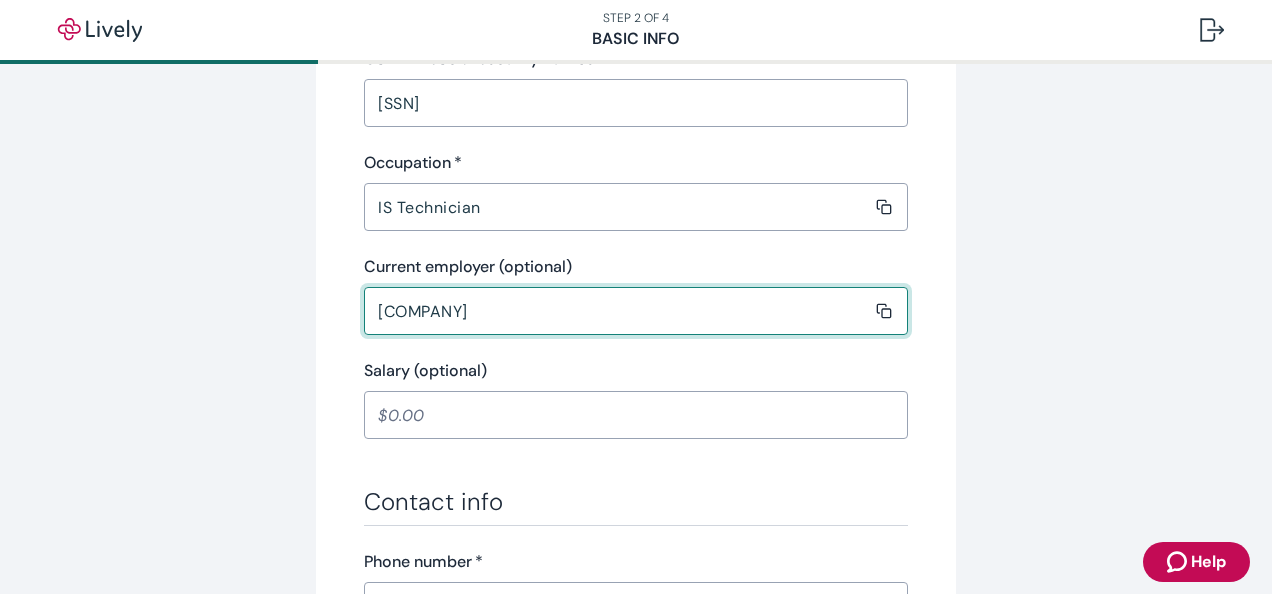 type on "Baycom" 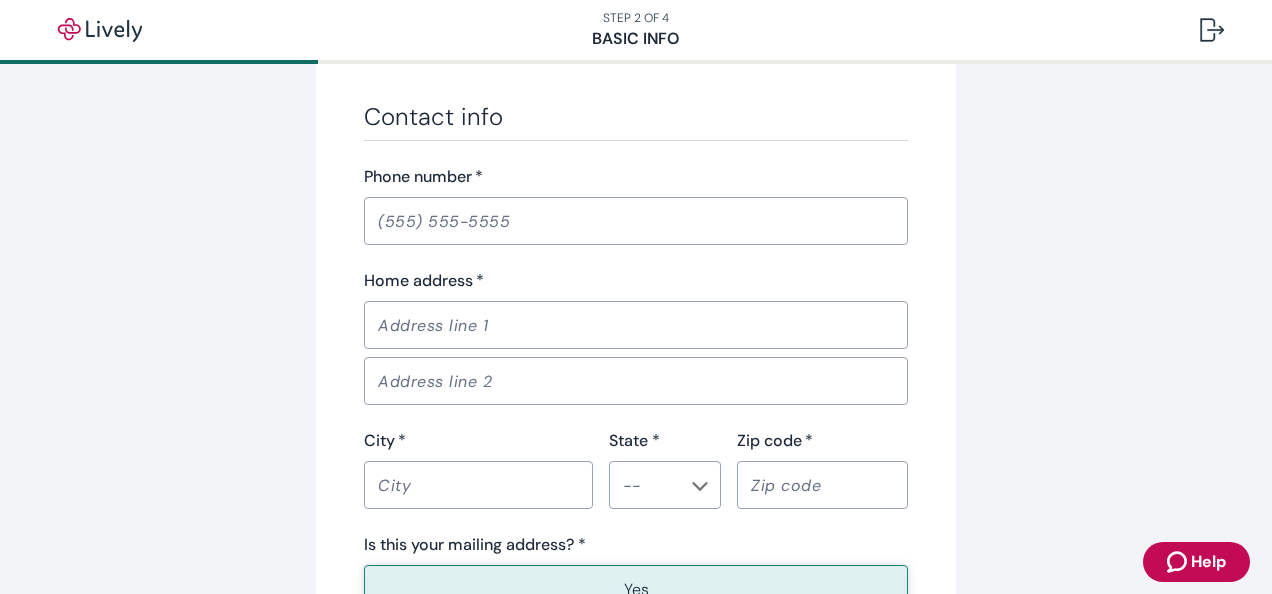 scroll, scrollTop: 1142, scrollLeft: 0, axis: vertical 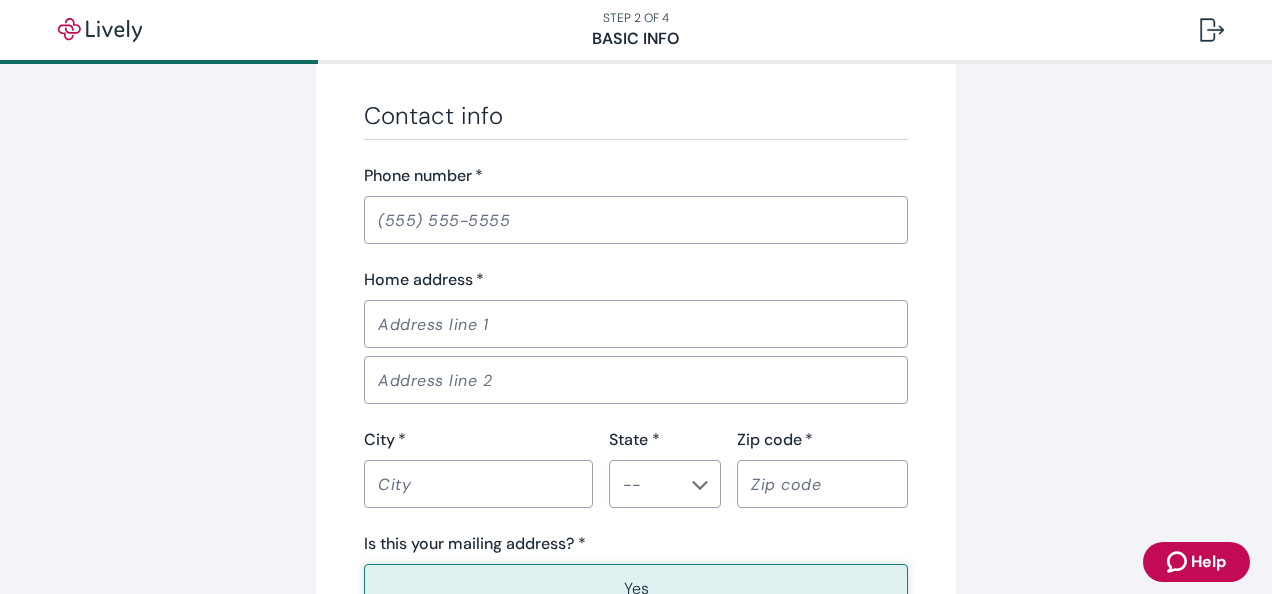 click on "Phone number   *" at bounding box center (636, 220) 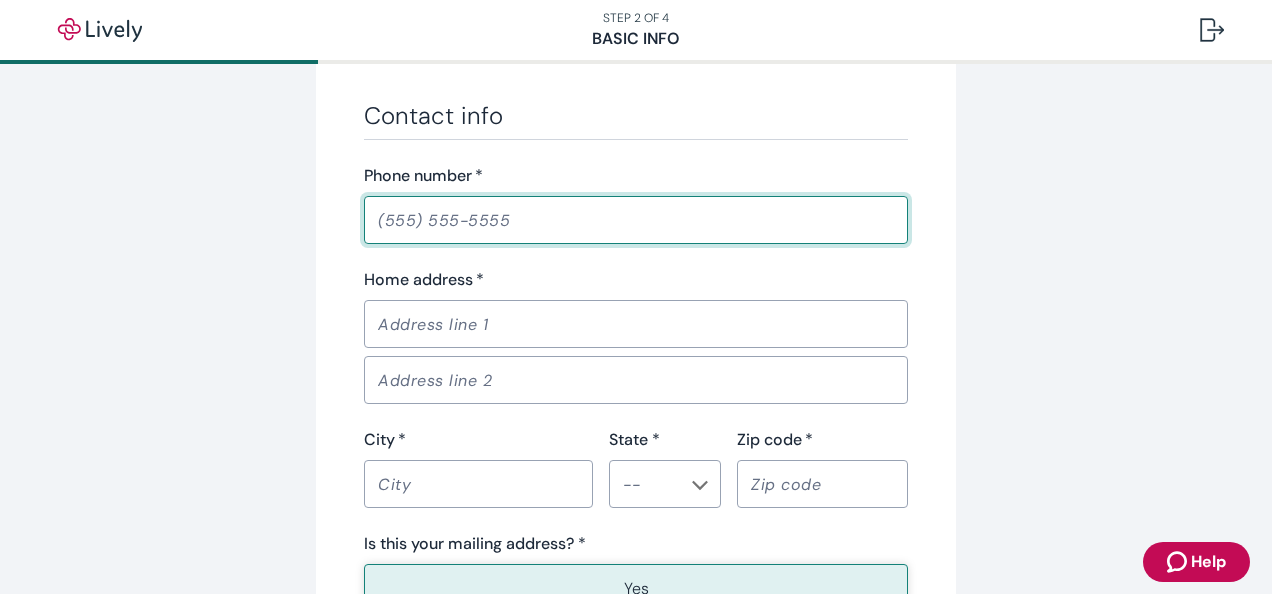 type on "(920) 461-4315" 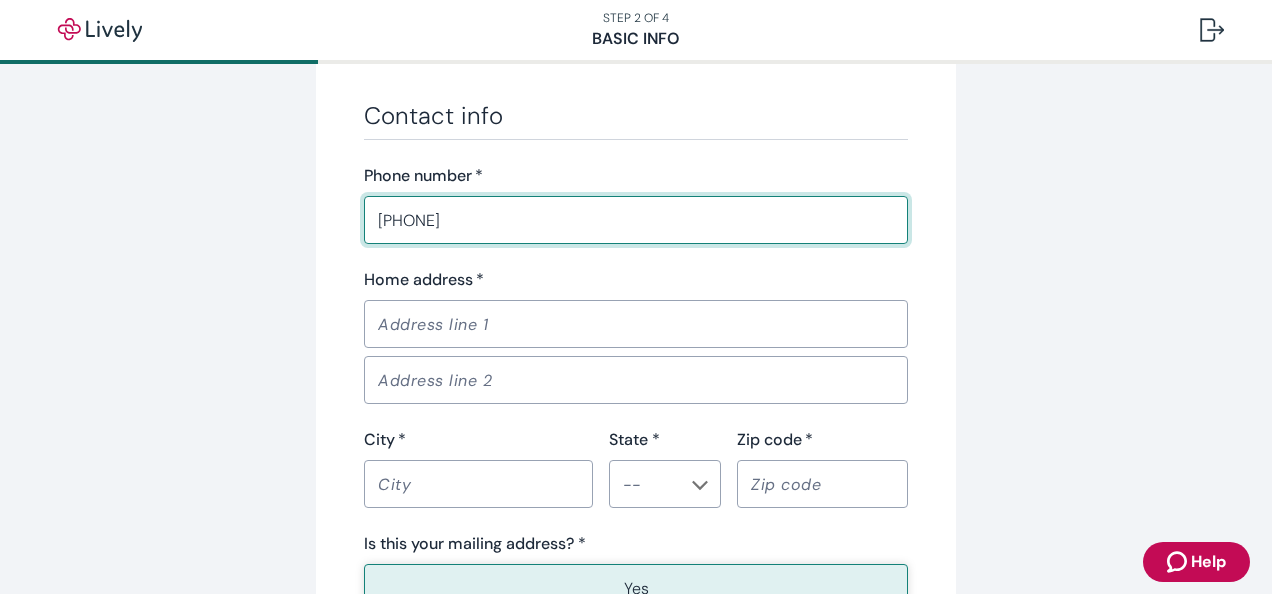click on "Home address   *" at bounding box center (629, 324) 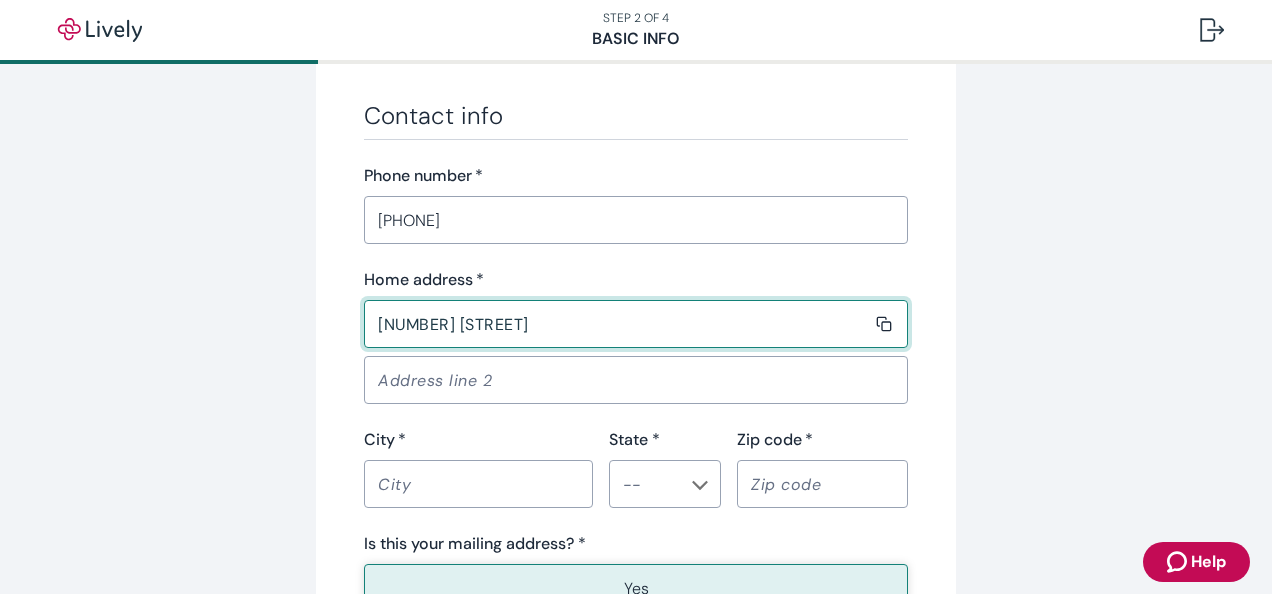 type on "958 Estes Dr" 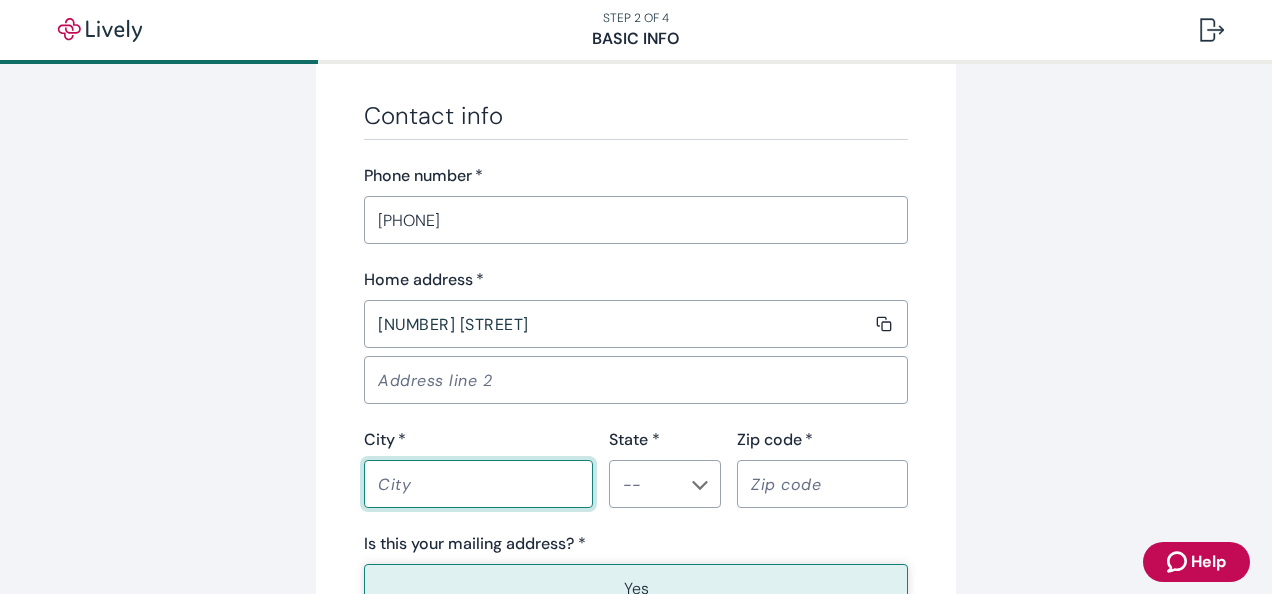 click on "City   *" at bounding box center [471, 484] 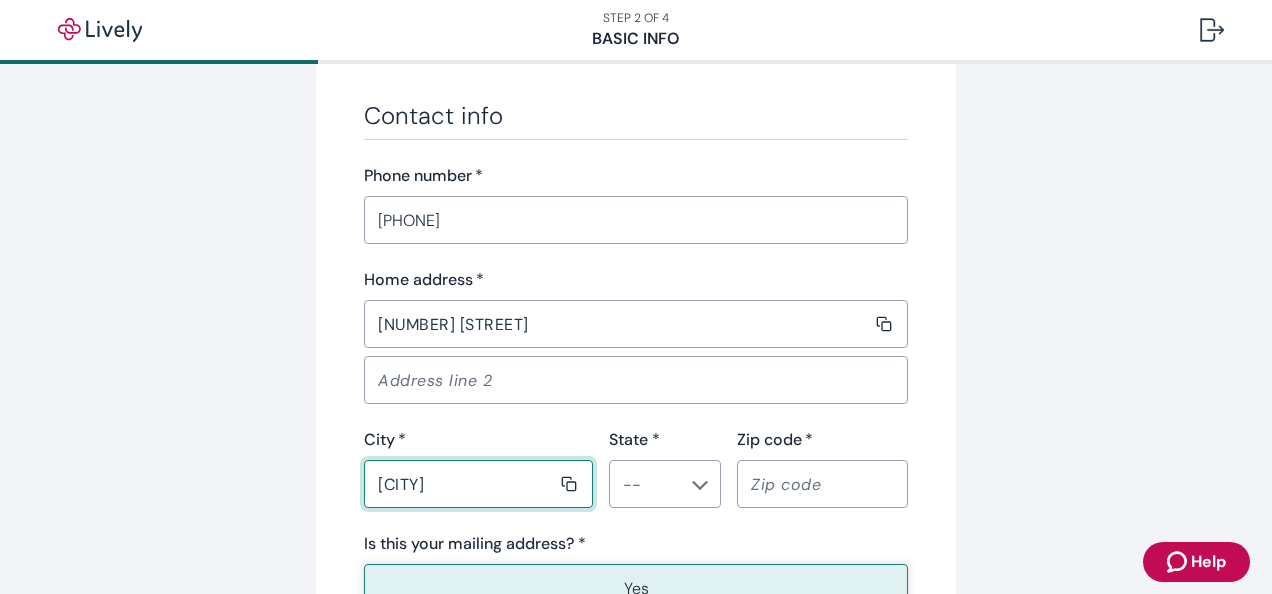 type on "De Pere" 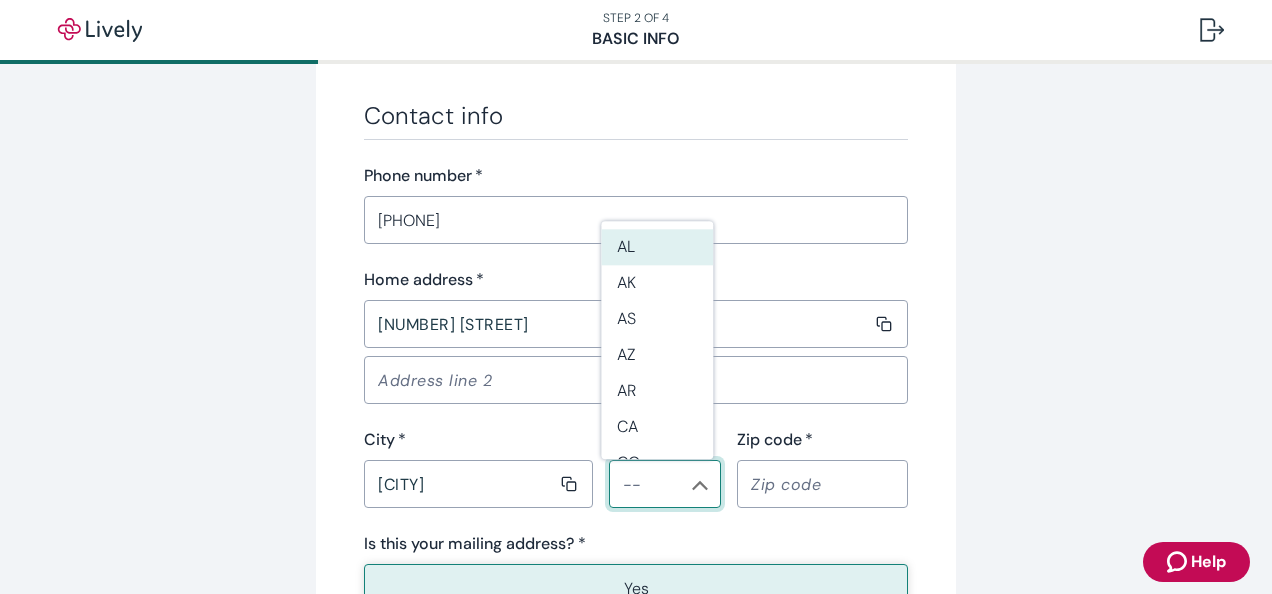 click on "State *" at bounding box center (648, 484) 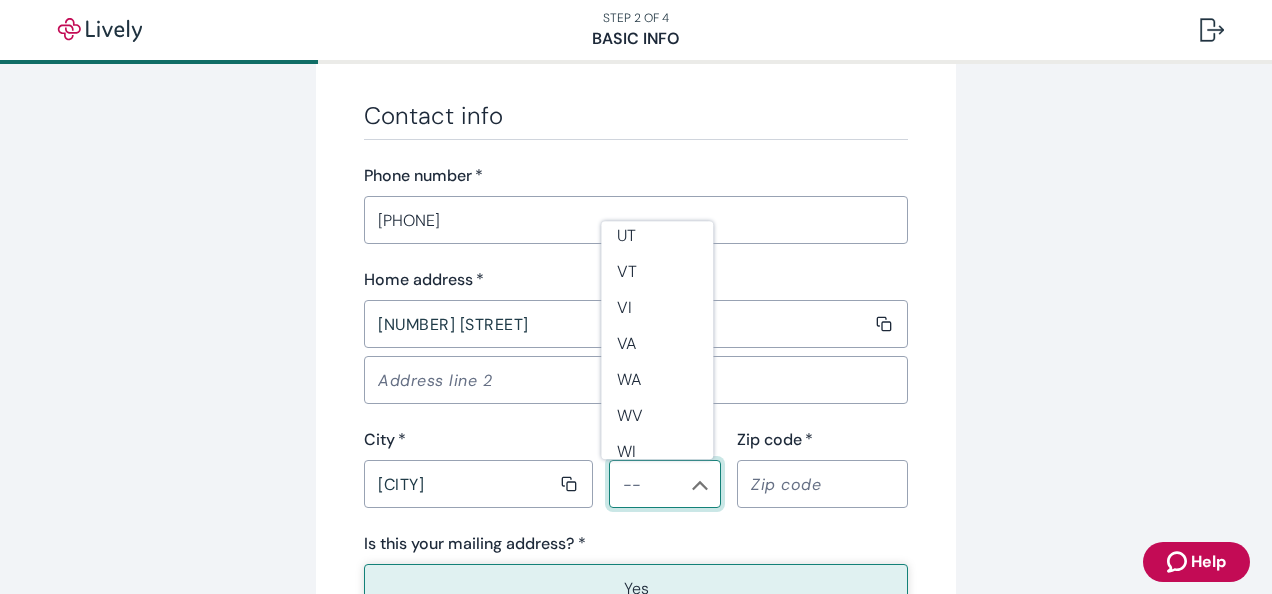 scroll, scrollTop: 1902, scrollLeft: 0, axis: vertical 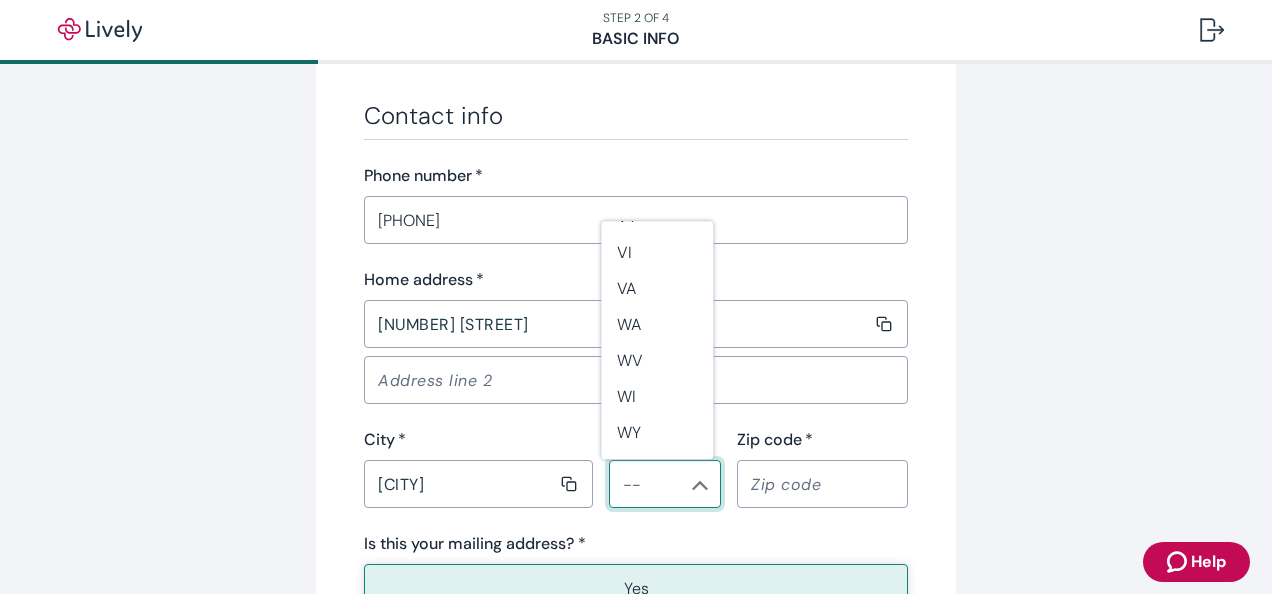 click on "WI" at bounding box center (657, 398) 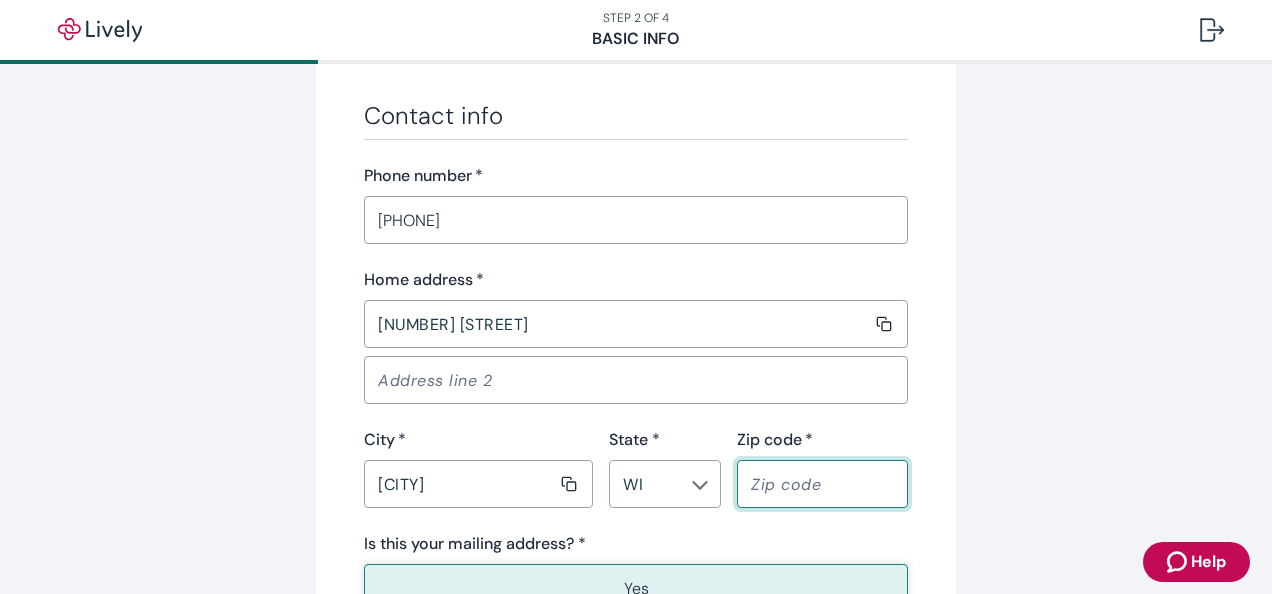 click on "Zip code   *" at bounding box center [815, 484] 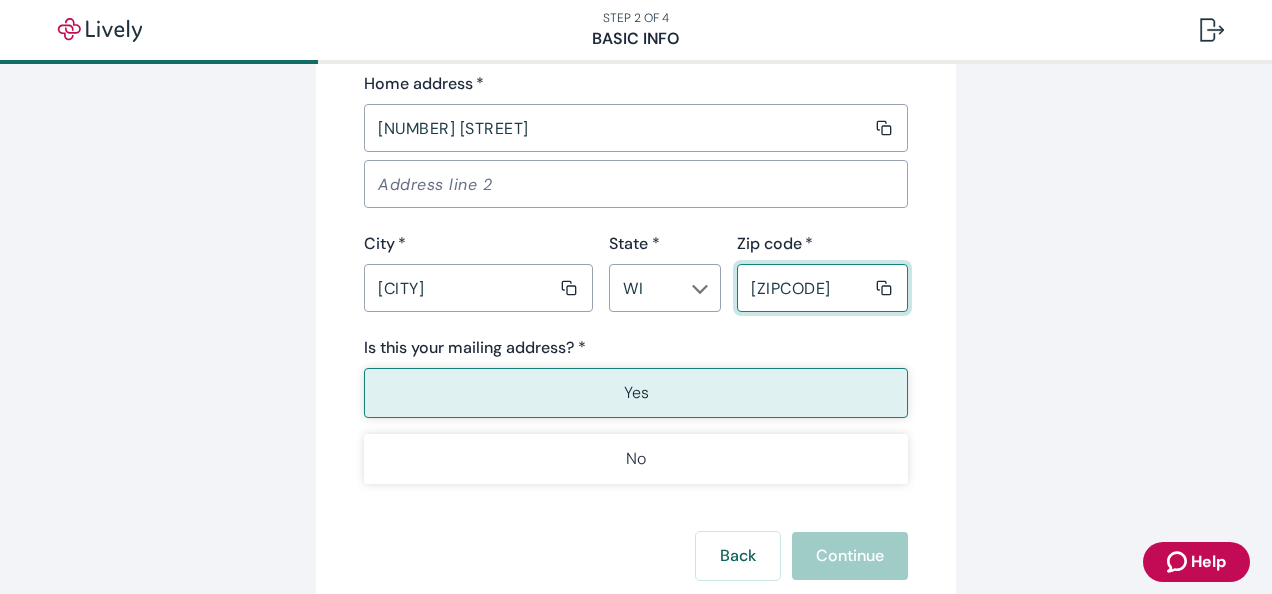 scroll, scrollTop: 1339, scrollLeft: 0, axis: vertical 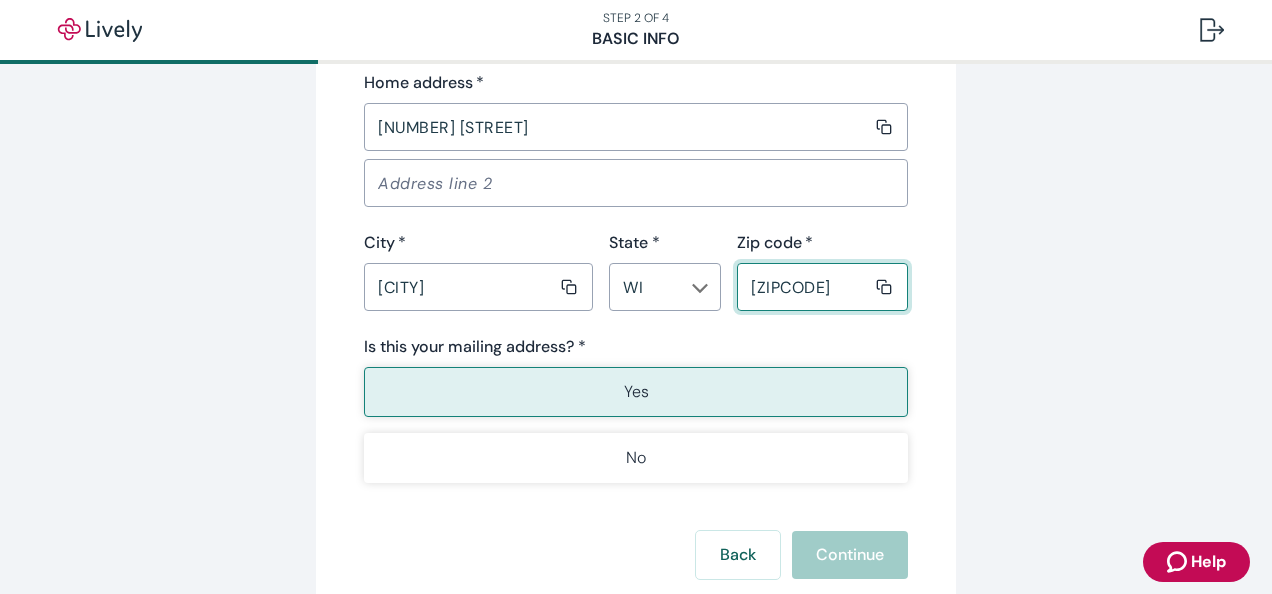 type on "54115" 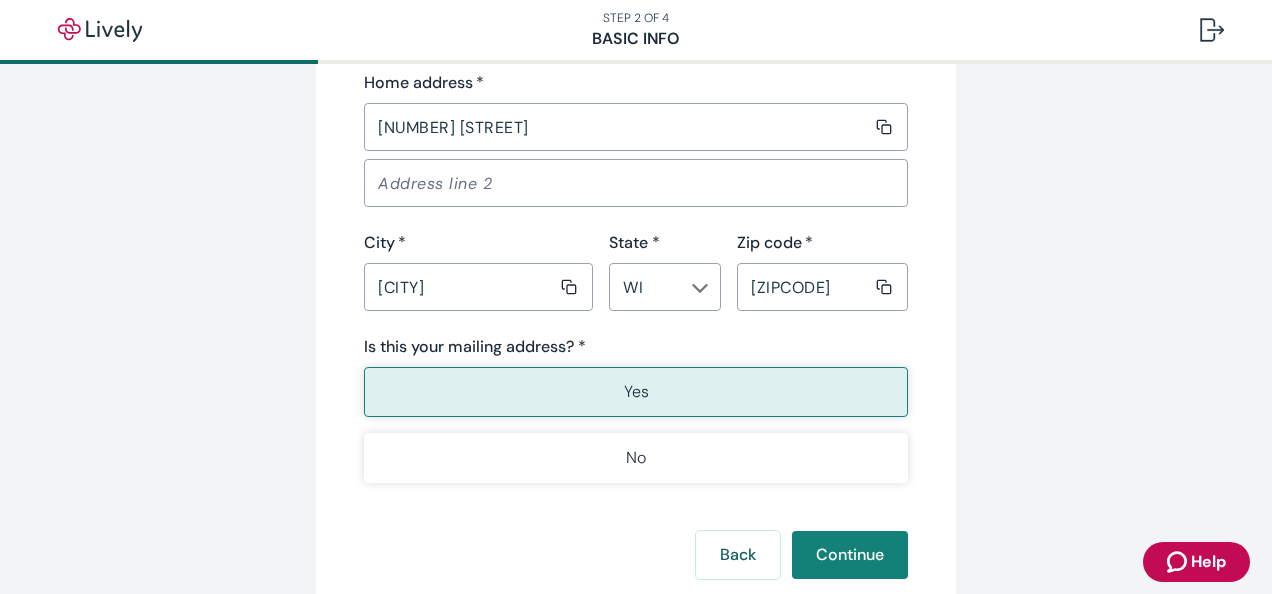 click on "Yes" at bounding box center (636, 392) 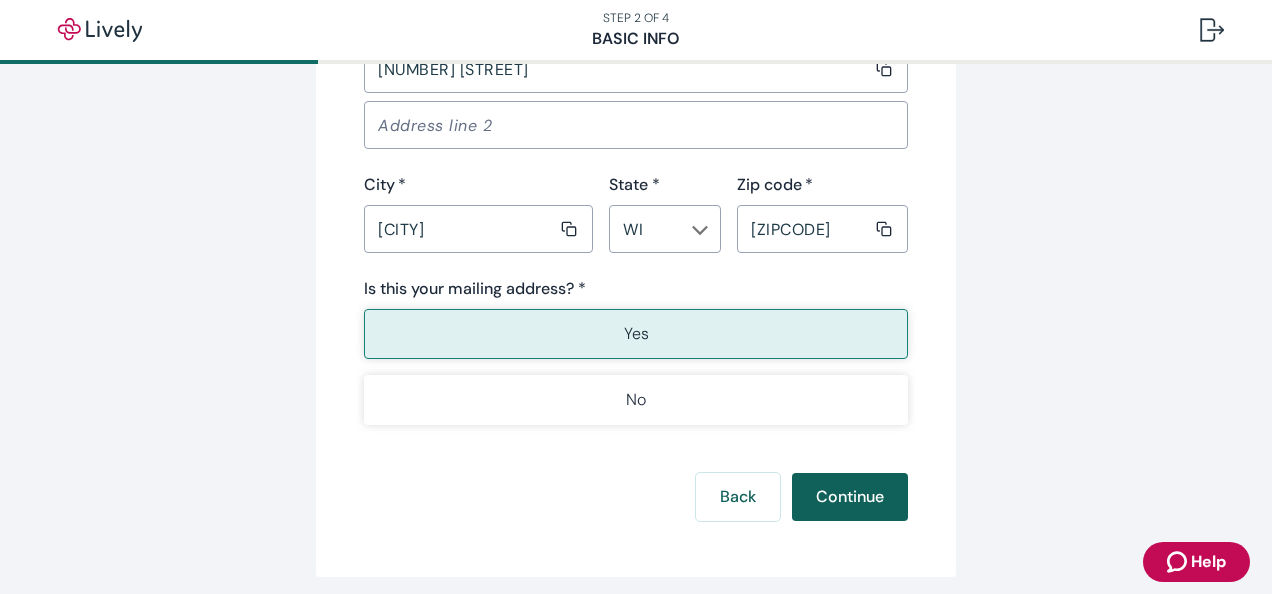 scroll, scrollTop: 1410, scrollLeft: 0, axis: vertical 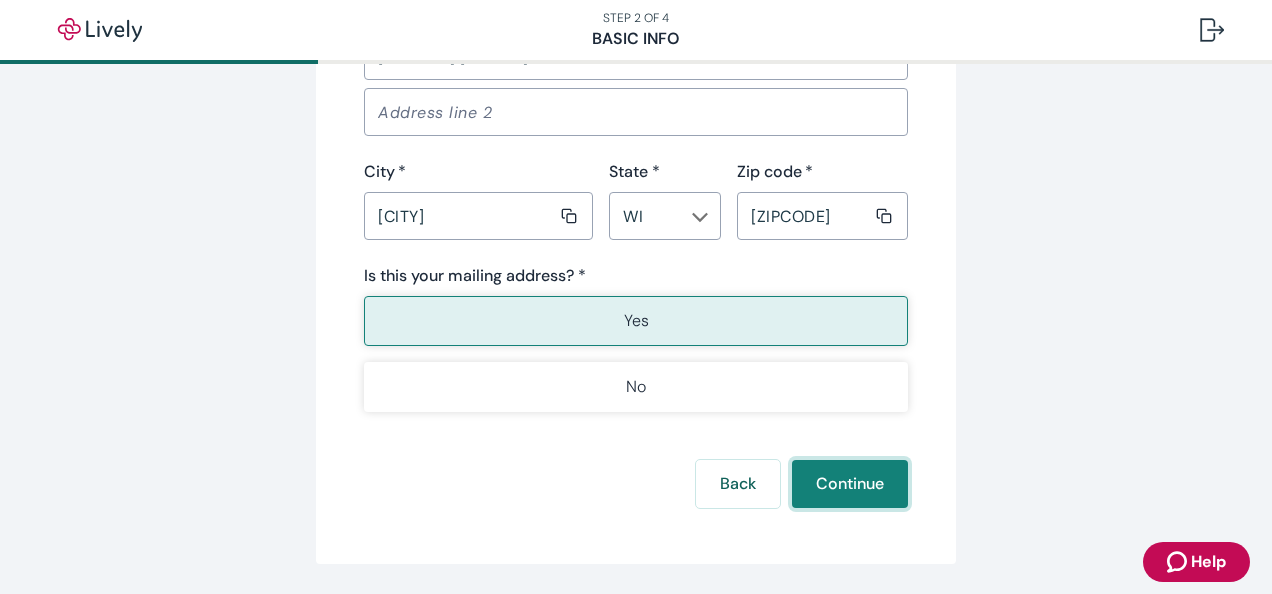 click on "Continue" at bounding box center (850, 484) 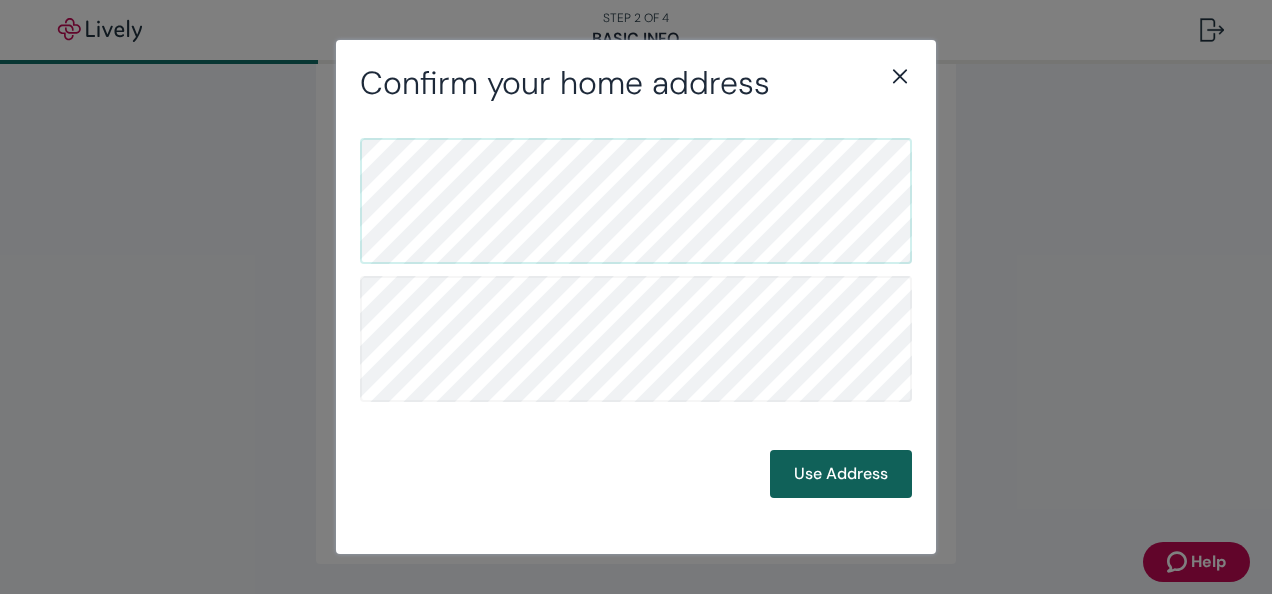 click on "Use Address" at bounding box center (841, 474) 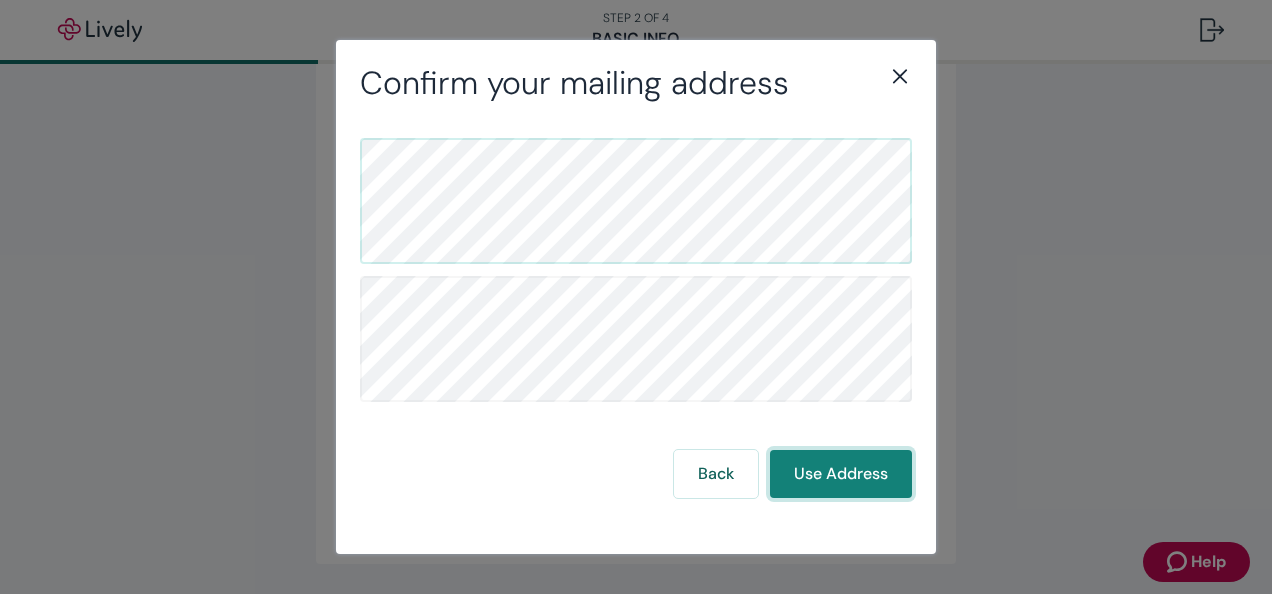 click on "Use Address" at bounding box center (841, 474) 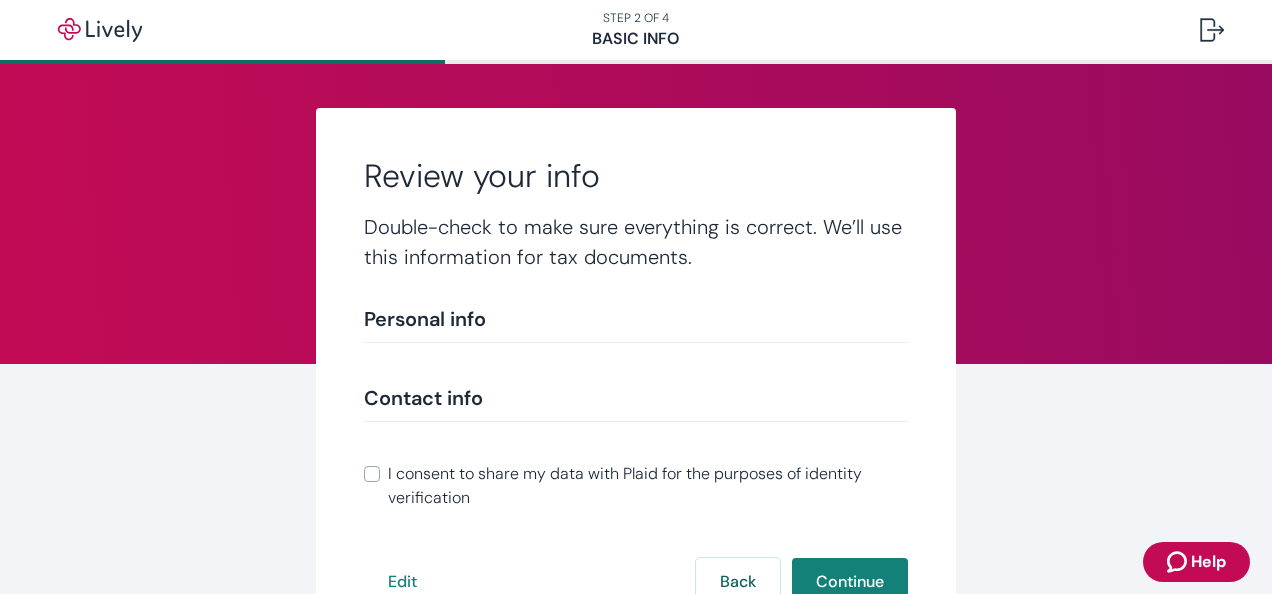 scroll, scrollTop: 540, scrollLeft: 0, axis: vertical 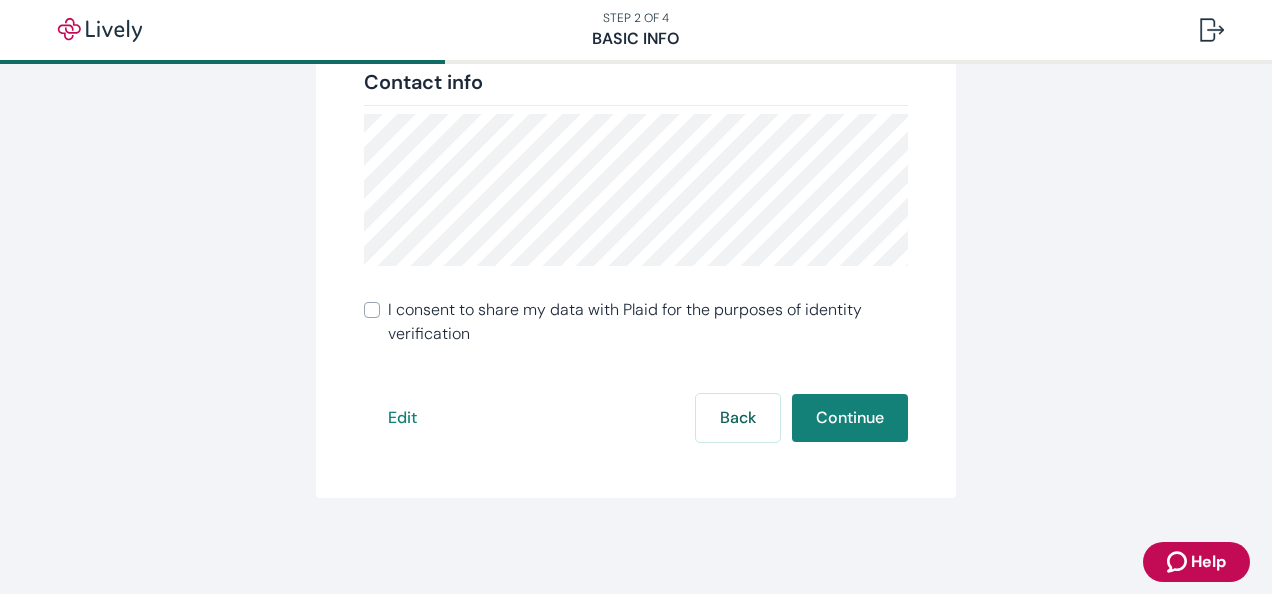 click on "I consent to share my data with Plaid for the purposes of identity verification" at bounding box center (648, 322) 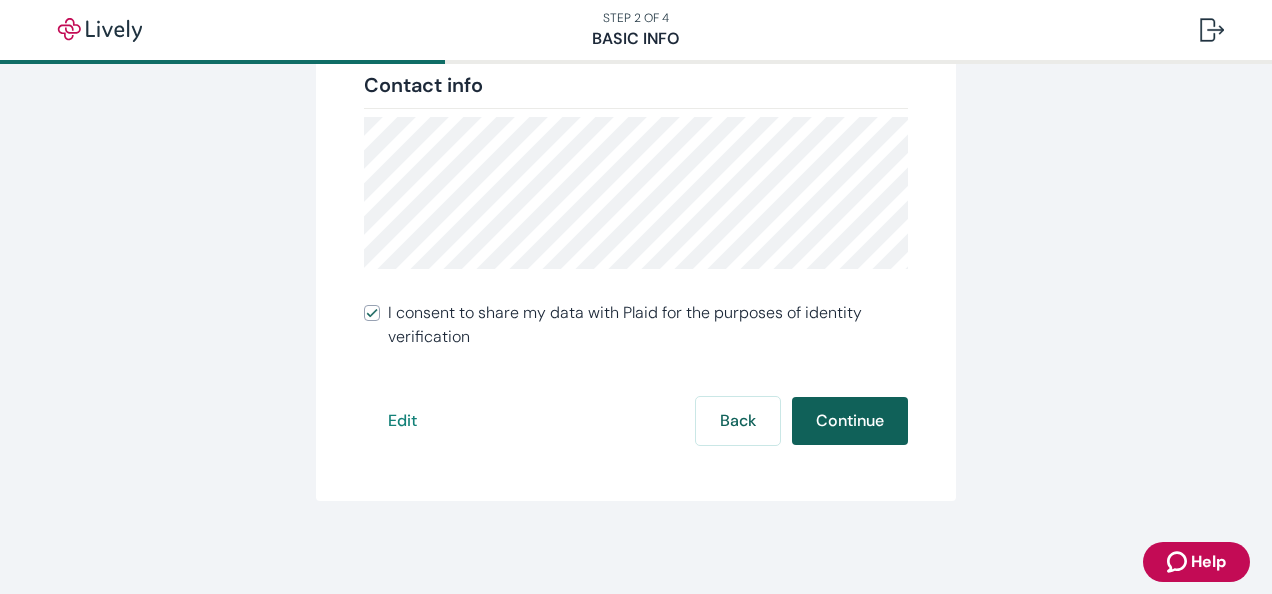 scroll, scrollTop: 540, scrollLeft: 0, axis: vertical 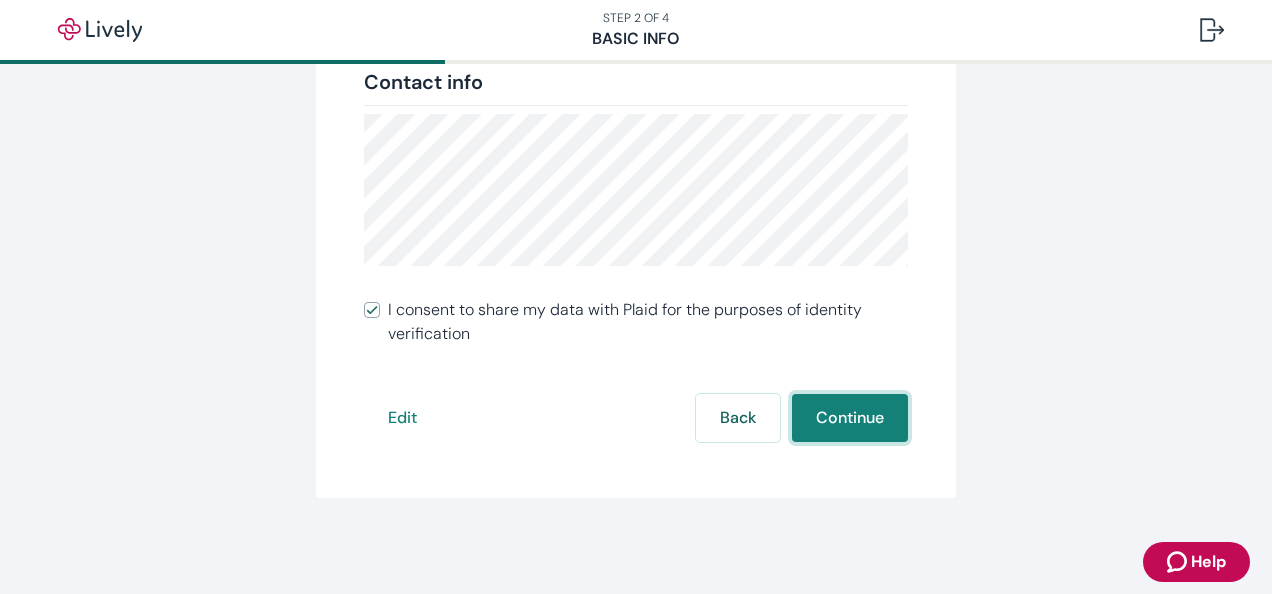 click on "Continue" at bounding box center (850, 418) 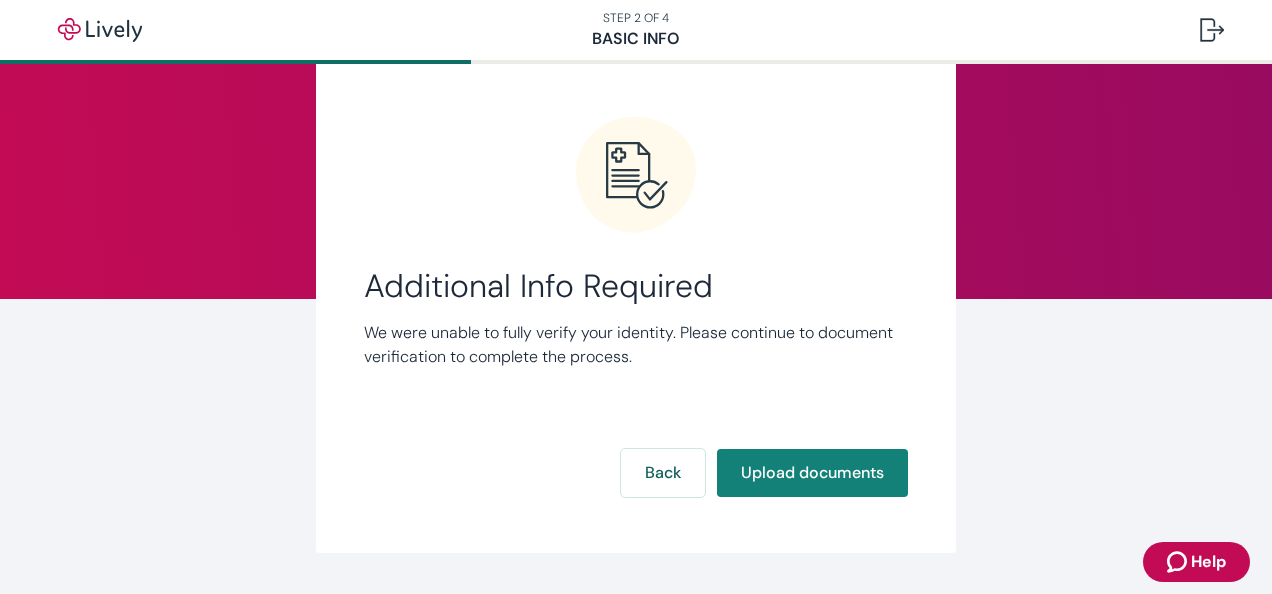 scroll, scrollTop: 66, scrollLeft: 0, axis: vertical 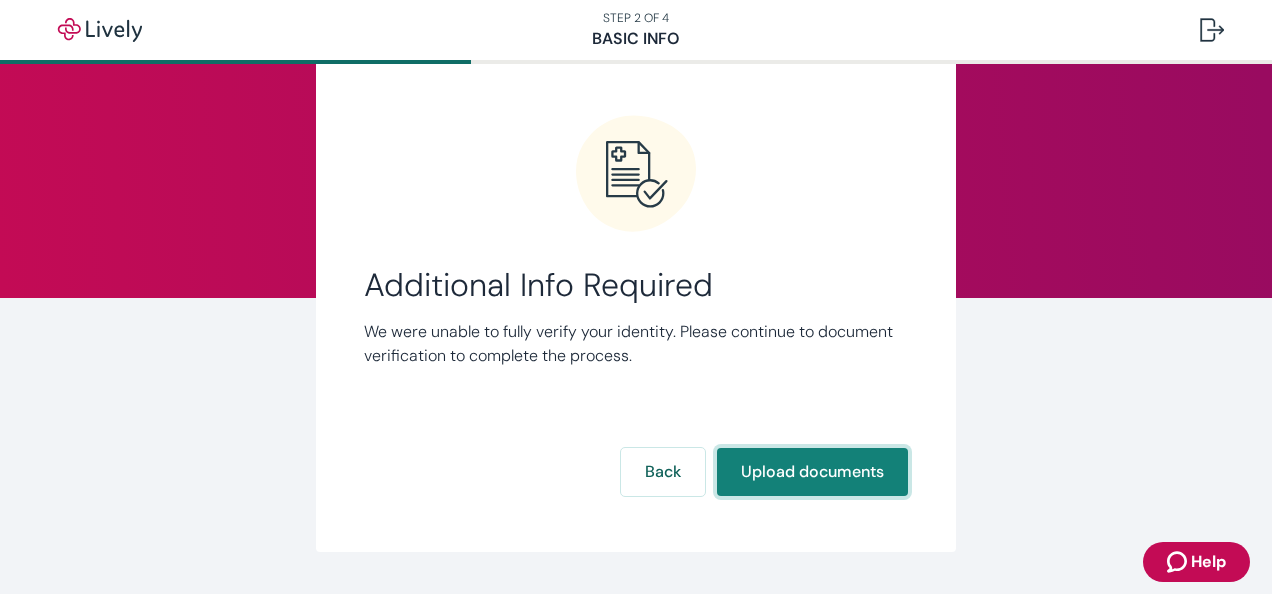 click on "Upload documents" at bounding box center [812, 472] 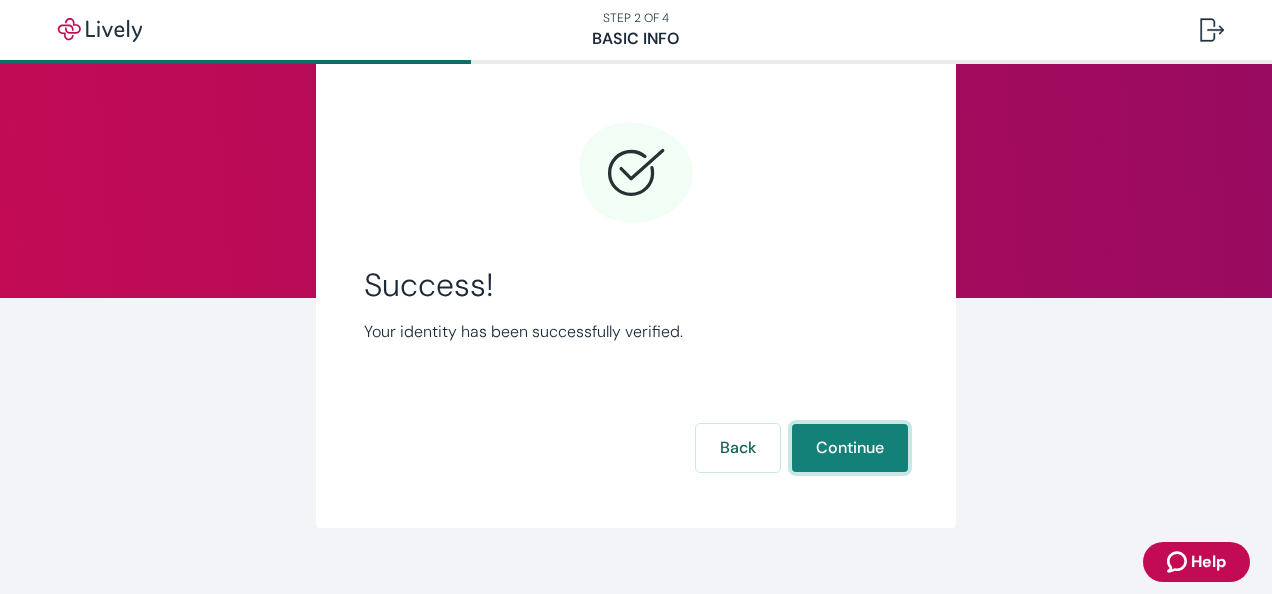 click on "Continue" at bounding box center [850, 448] 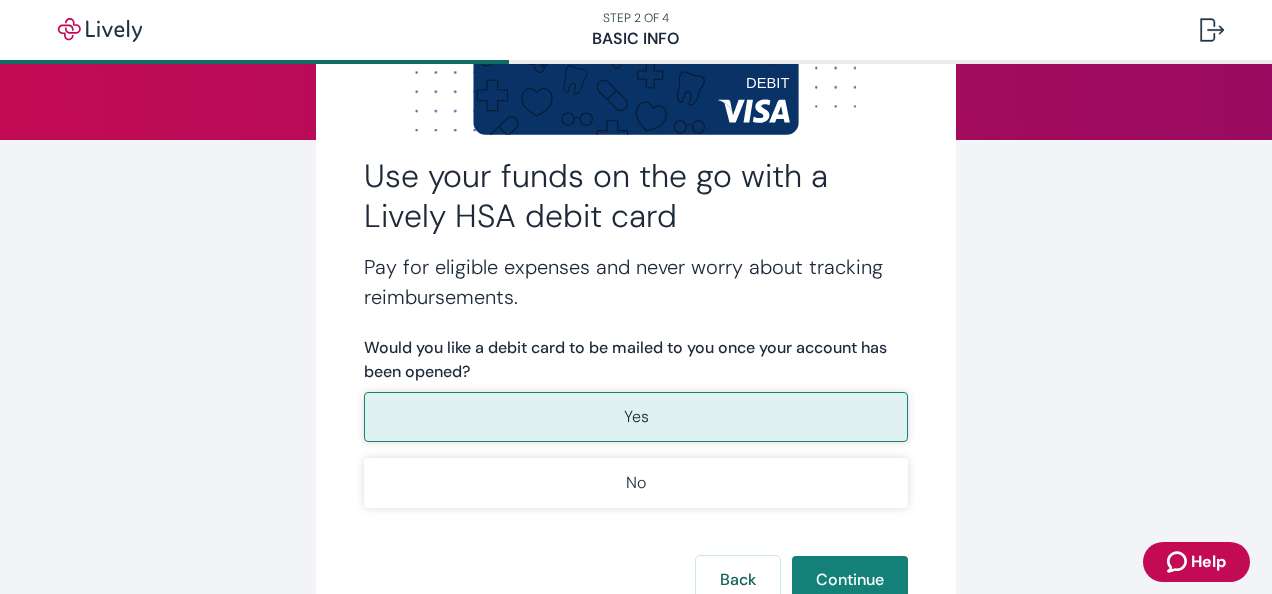 scroll, scrollTop: 226, scrollLeft: 0, axis: vertical 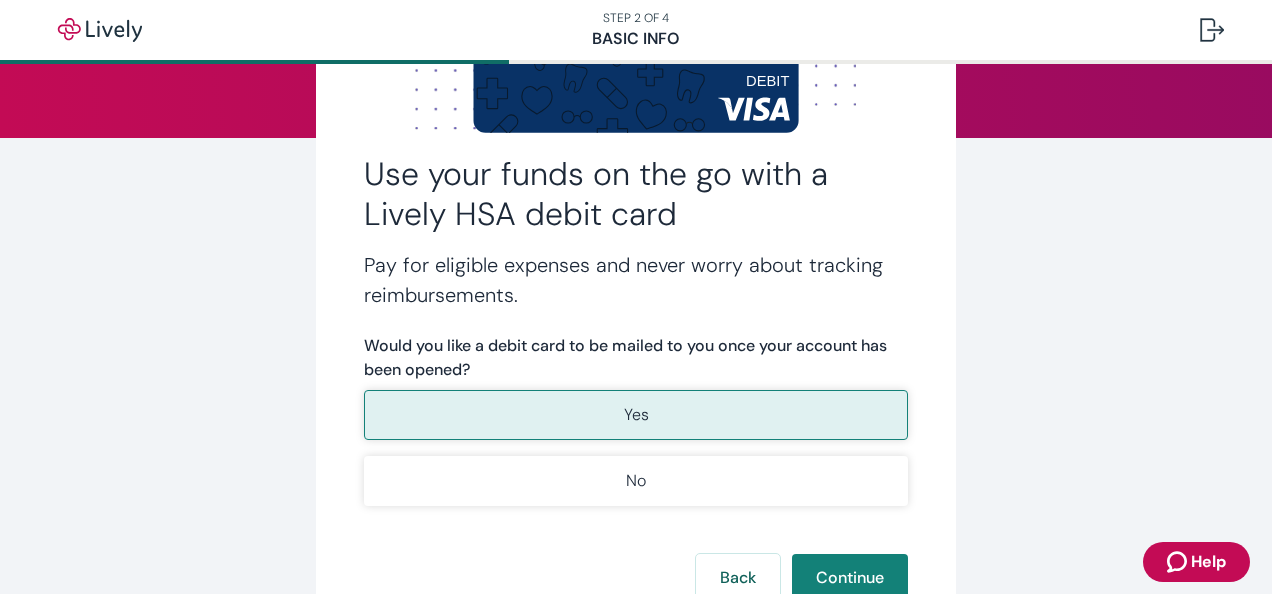 click on "Yes" at bounding box center [636, 415] 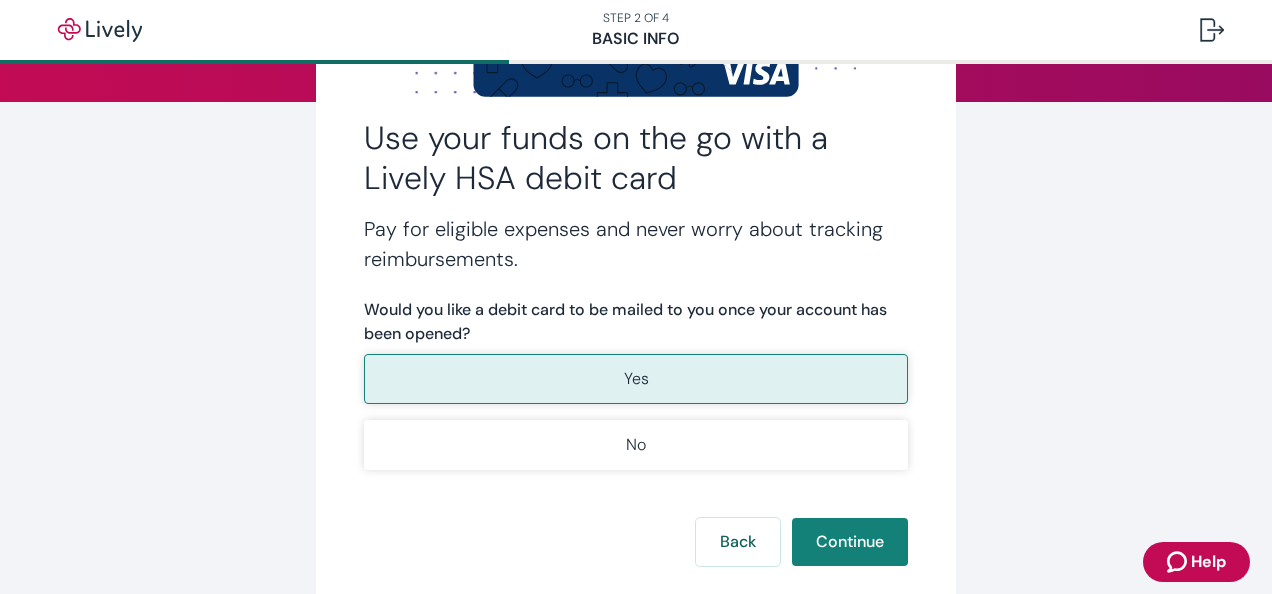 scroll, scrollTop: 264, scrollLeft: 0, axis: vertical 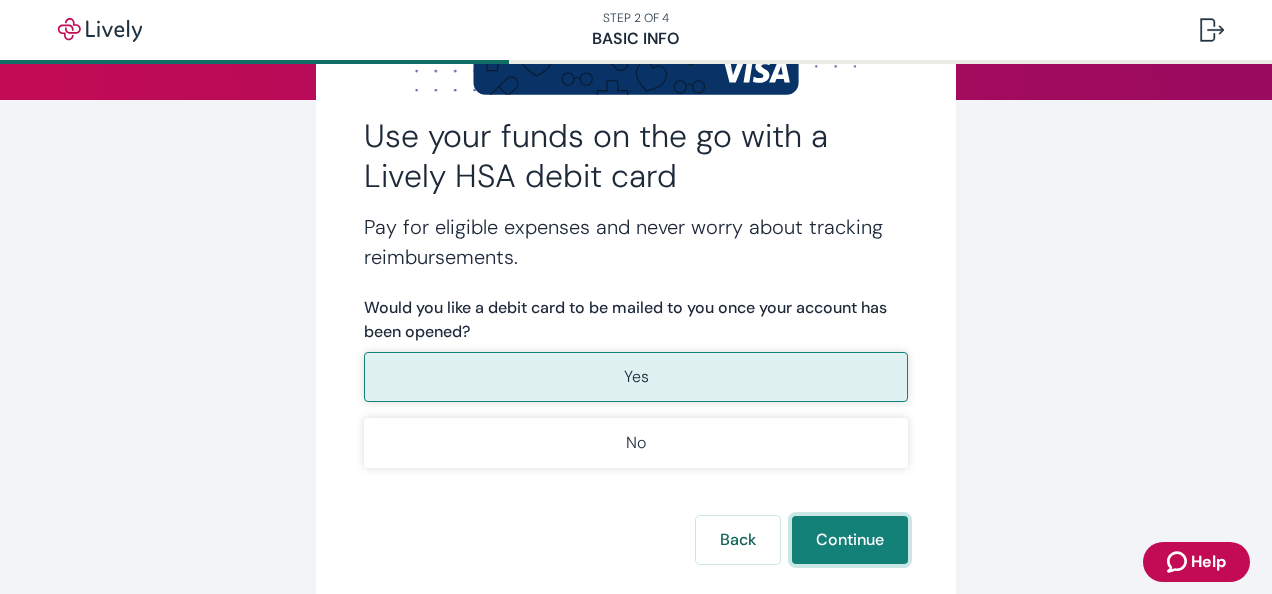 click on "Continue" at bounding box center [850, 540] 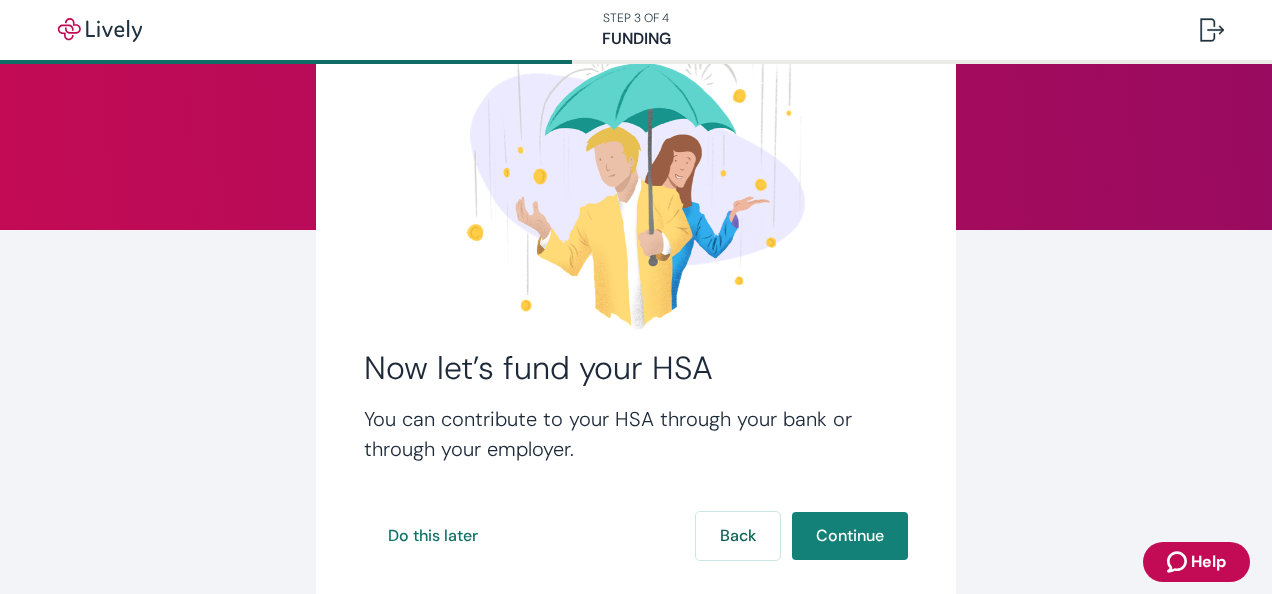 scroll, scrollTop: 132, scrollLeft: 0, axis: vertical 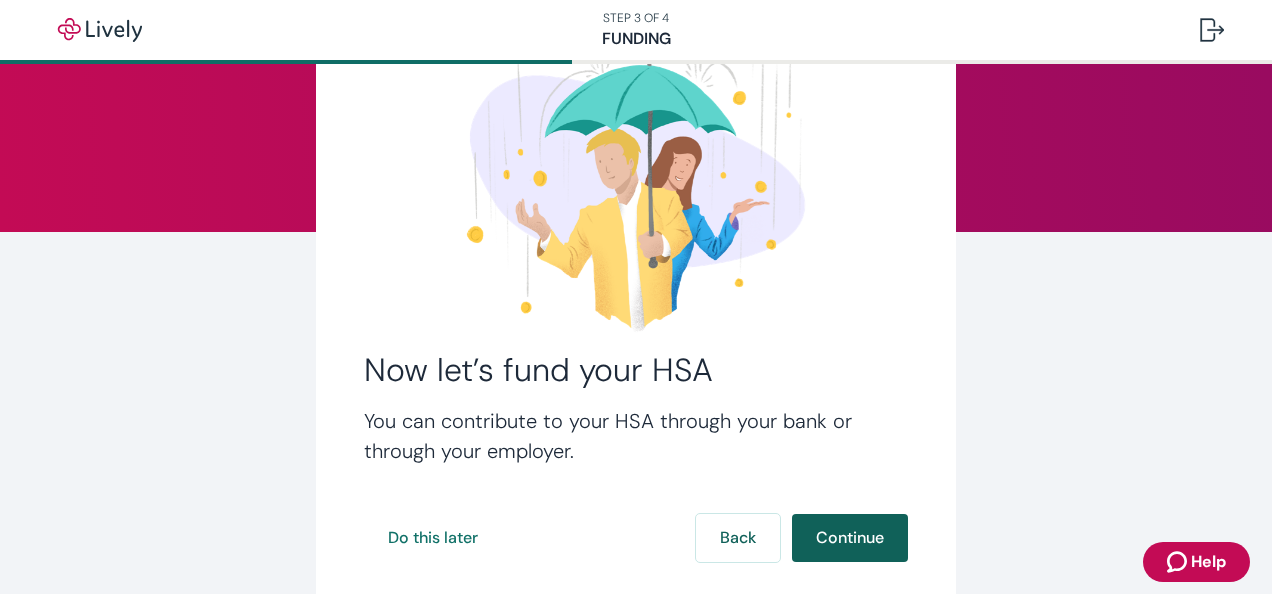 click on "Continue" at bounding box center [850, 538] 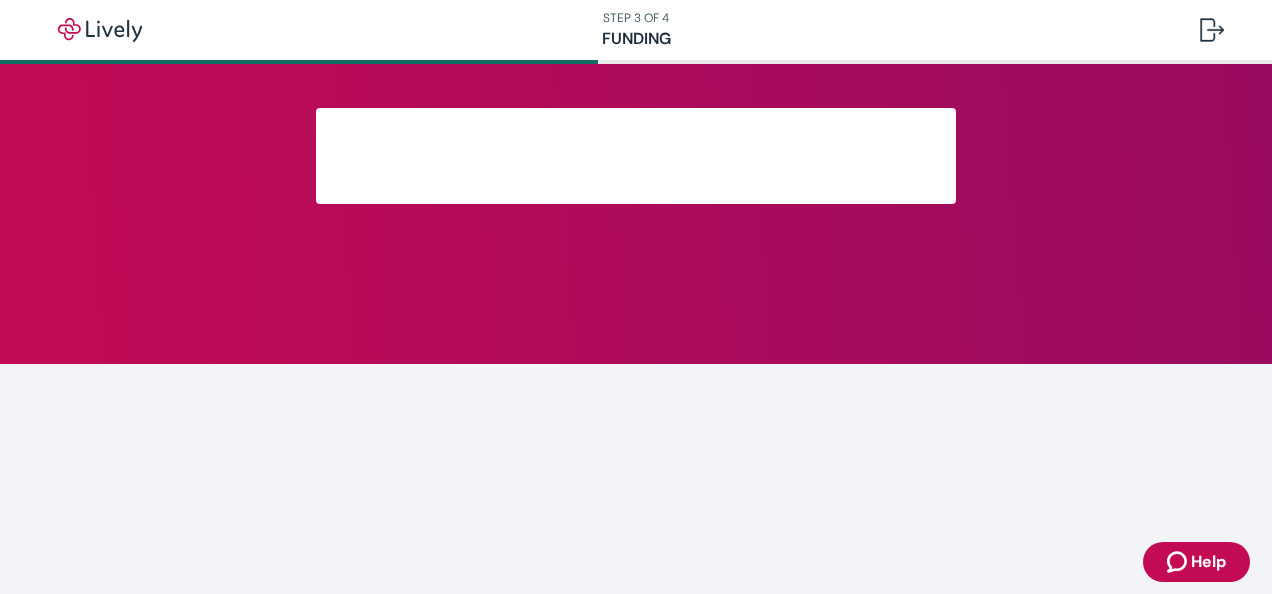scroll, scrollTop: 0, scrollLeft: 0, axis: both 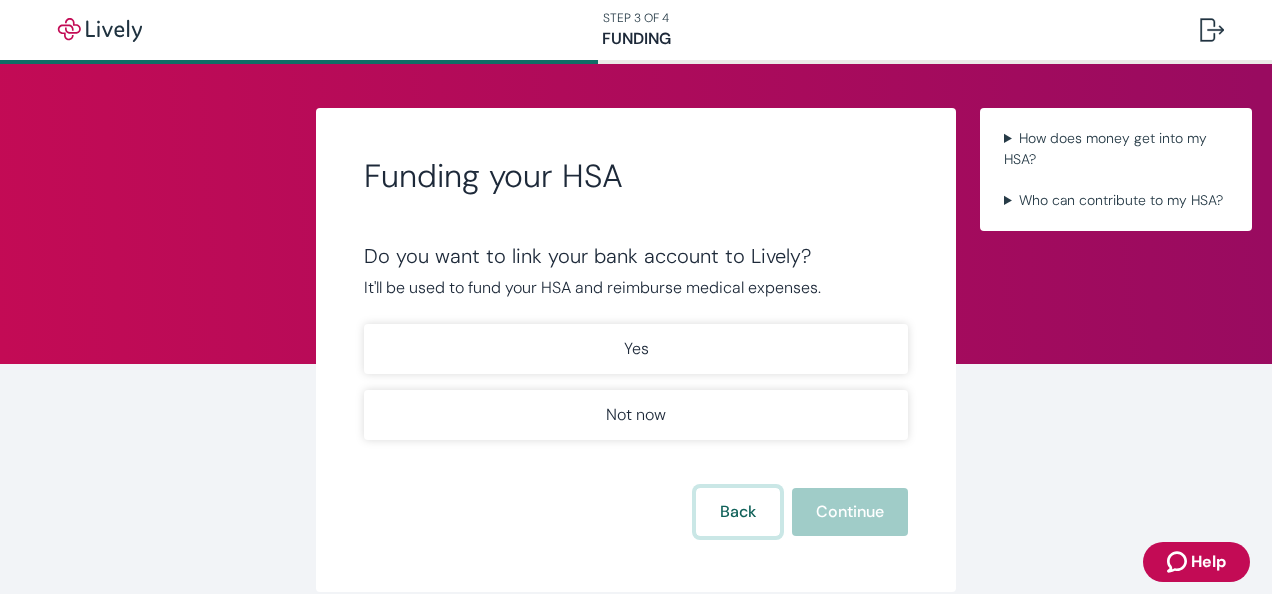 click on "Back" at bounding box center [738, 512] 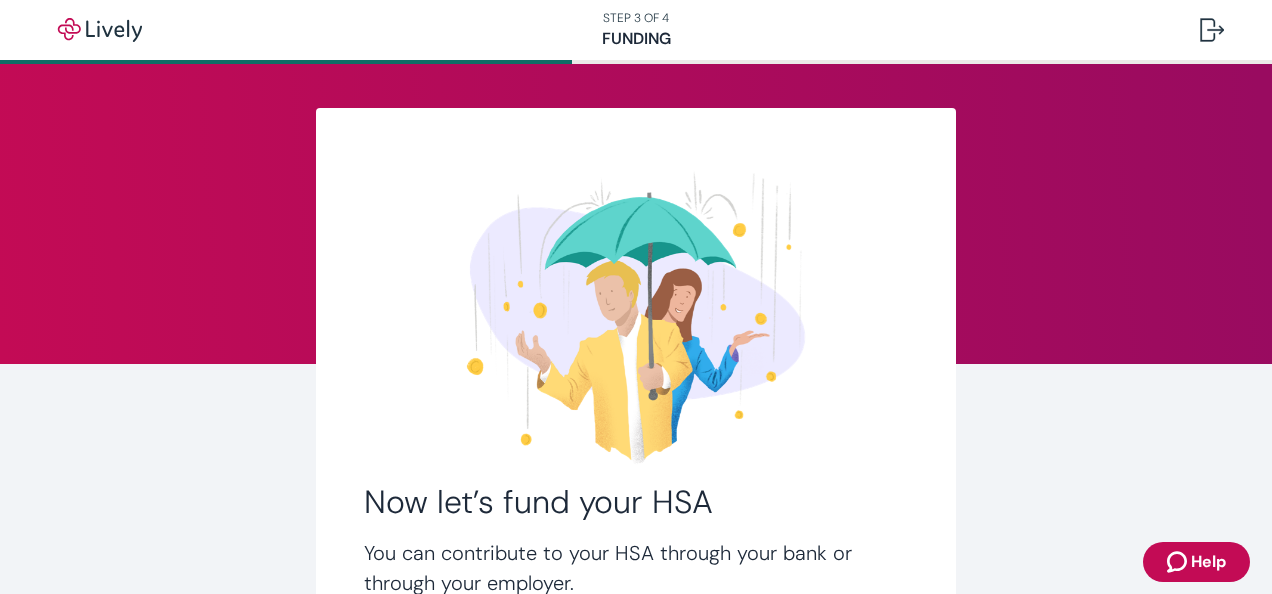 scroll, scrollTop: 252, scrollLeft: 0, axis: vertical 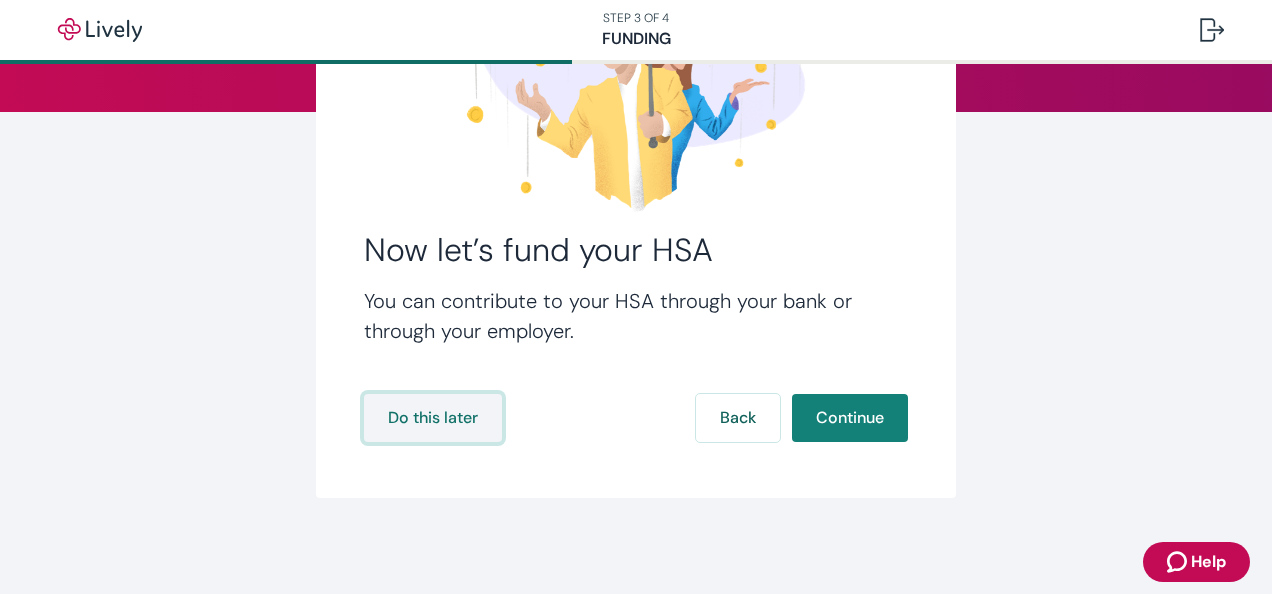 click on "Do this later" at bounding box center [433, 418] 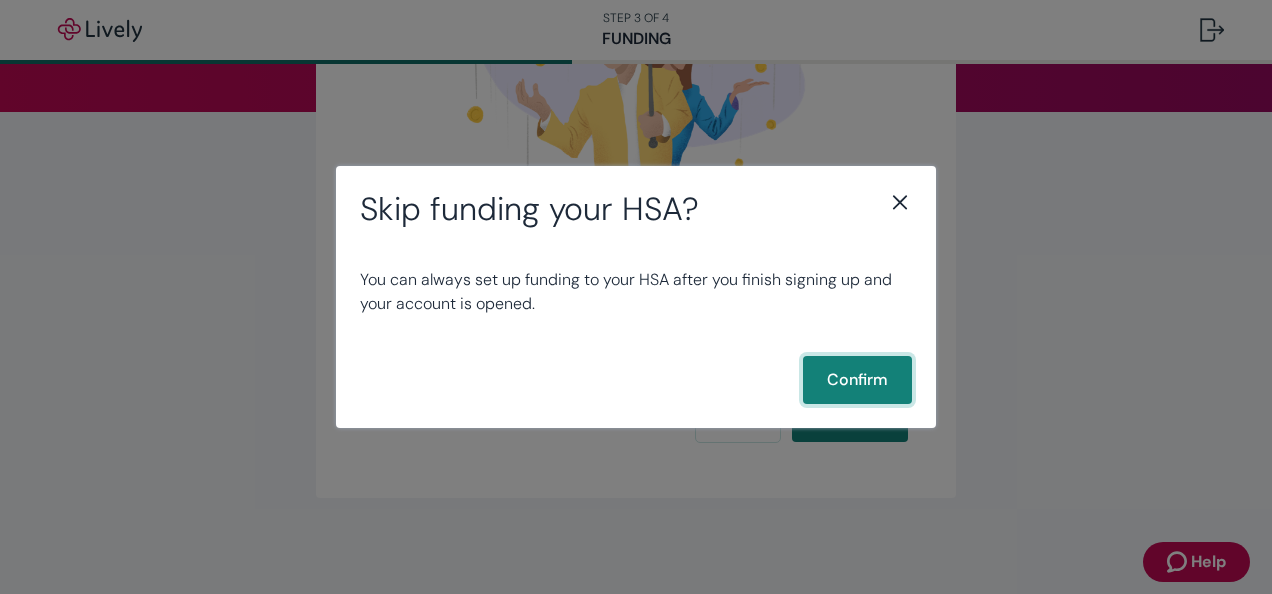 click on "Confirm" at bounding box center [857, 380] 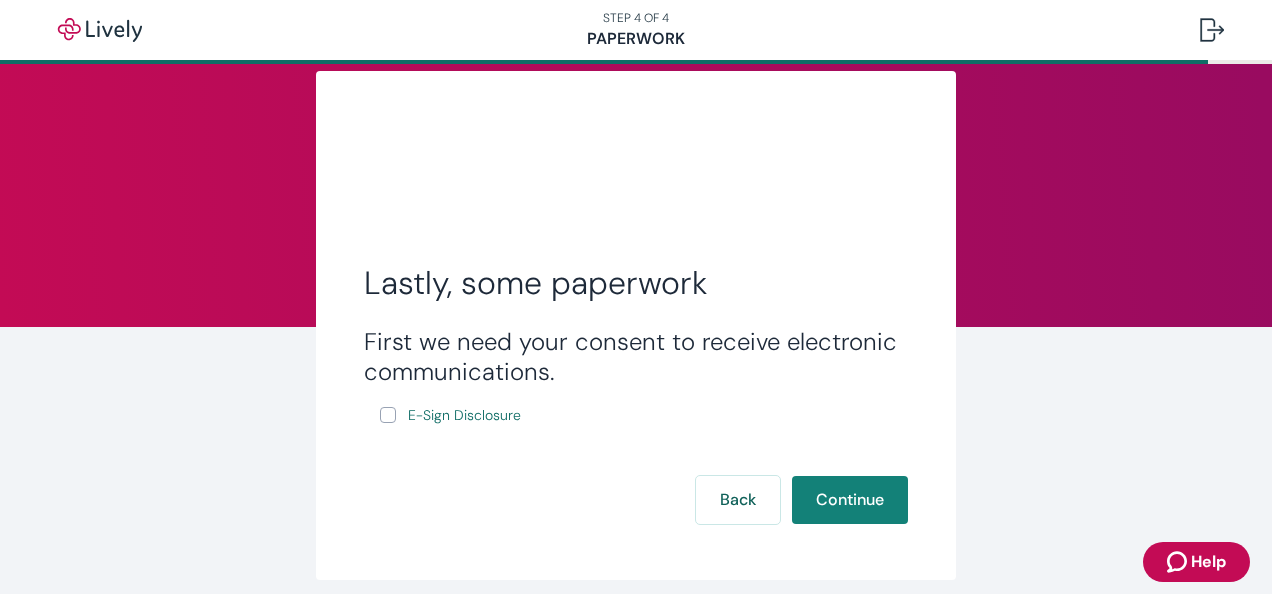 scroll, scrollTop: 38, scrollLeft: 0, axis: vertical 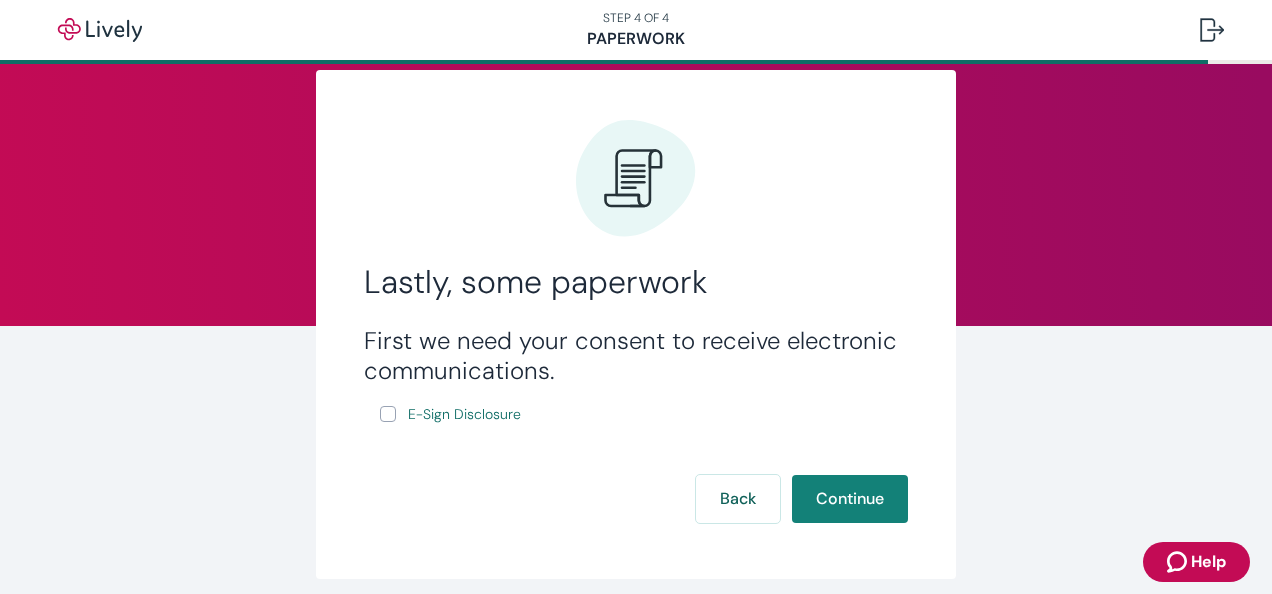 click on "E-Sign Disclosure" at bounding box center (388, 414) 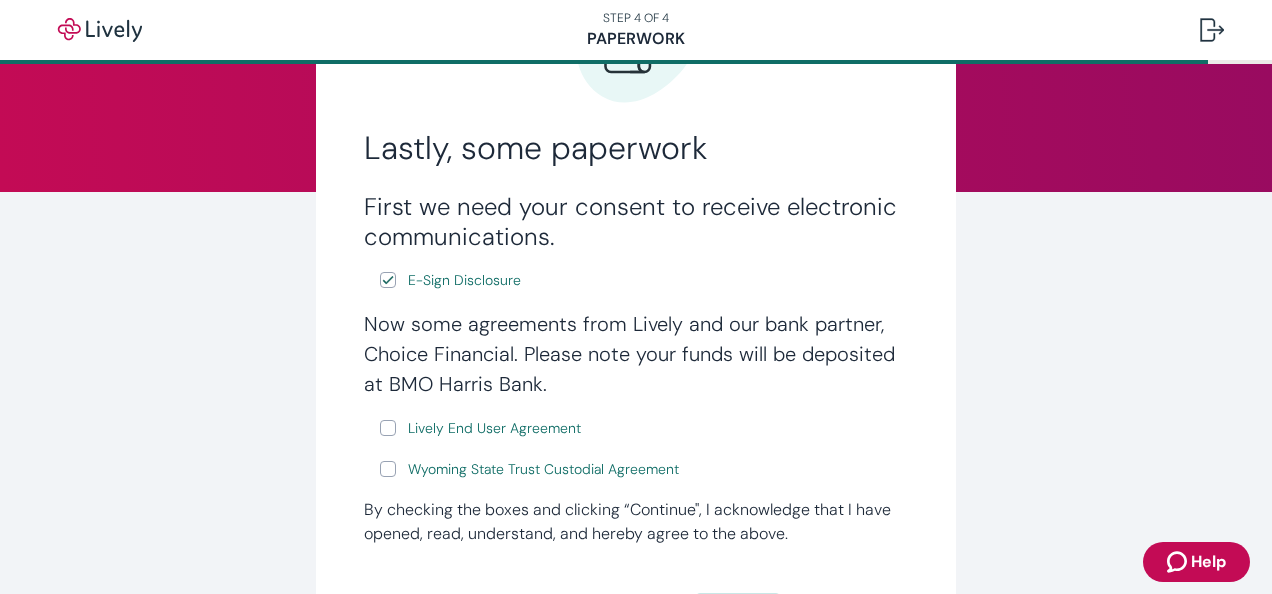 scroll, scrollTop: 171, scrollLeft: 0, axis: vertical 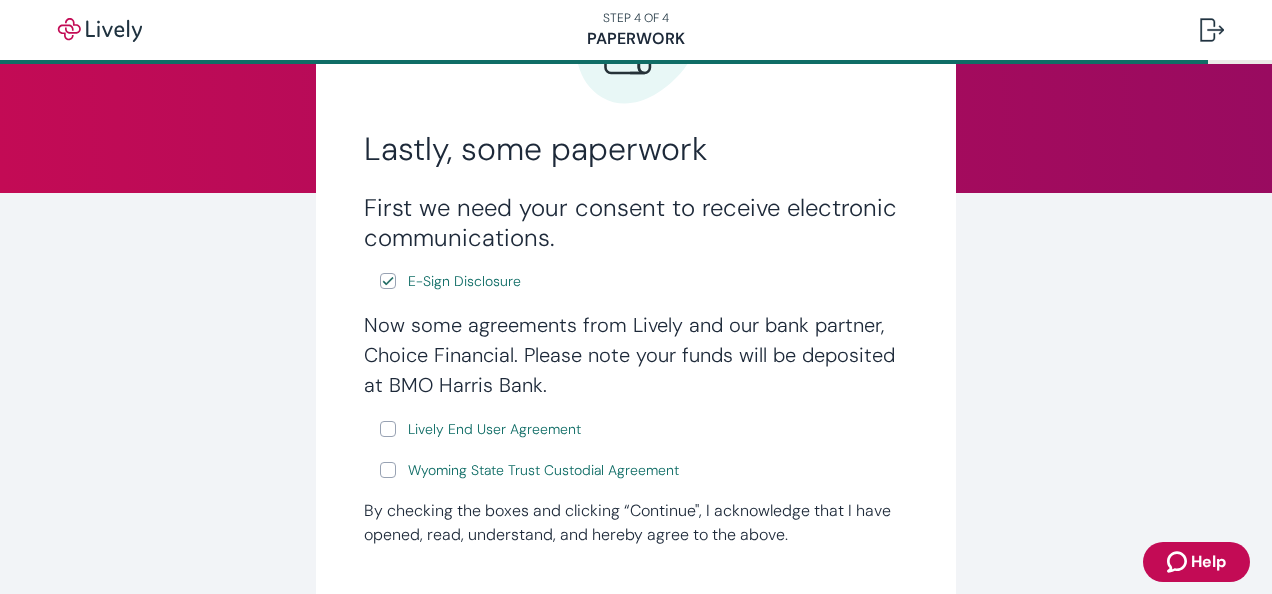 click on "E-Sign Disclosure" at bounding box center [388, 281] 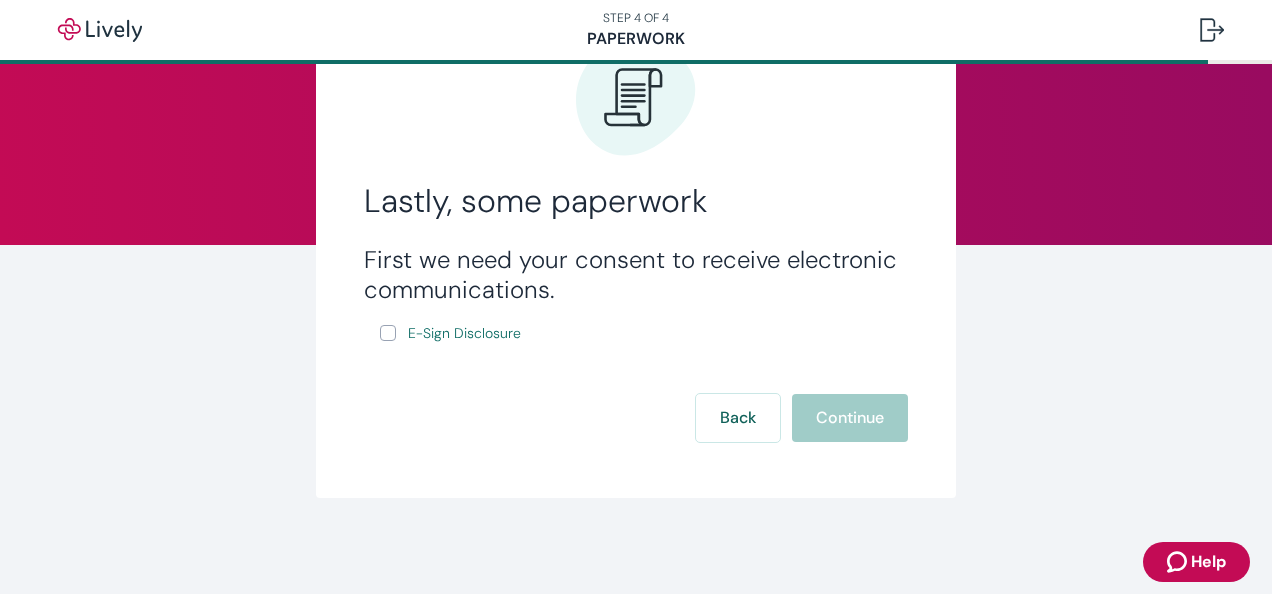scroll, scrollTop: 120, scrollLeft: 0, axis: vertical 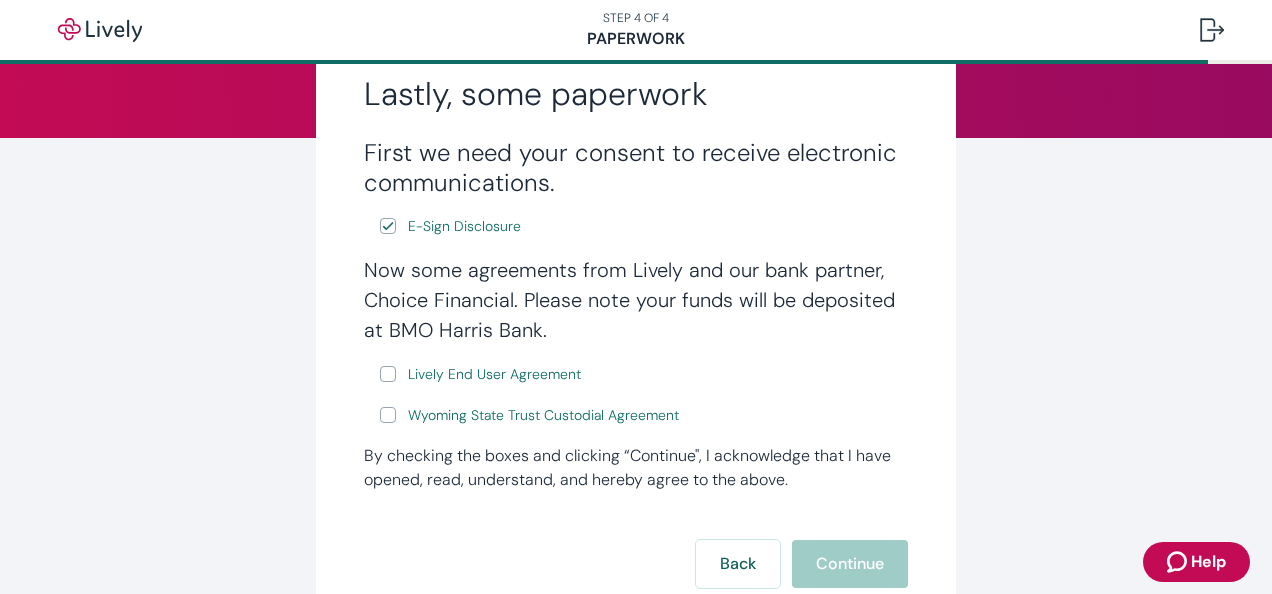 click on "Lively End User Agreement" at bounding box center (388, 374) 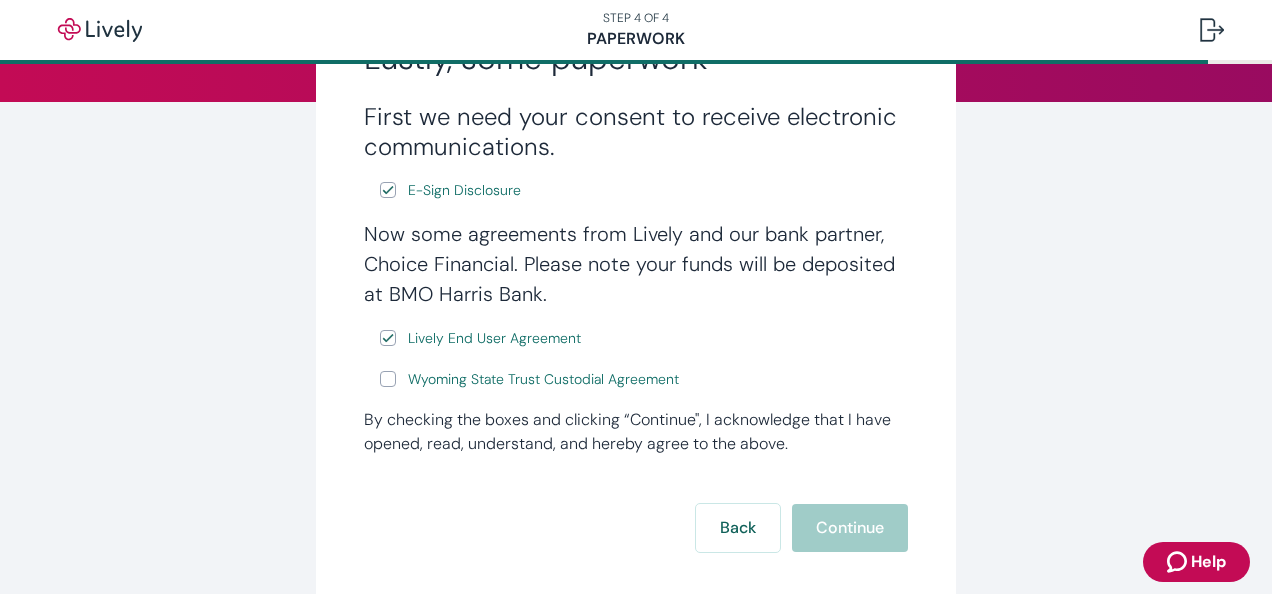 scroll, scrollTop: 263, scrollLeft: 0, axis: vertical 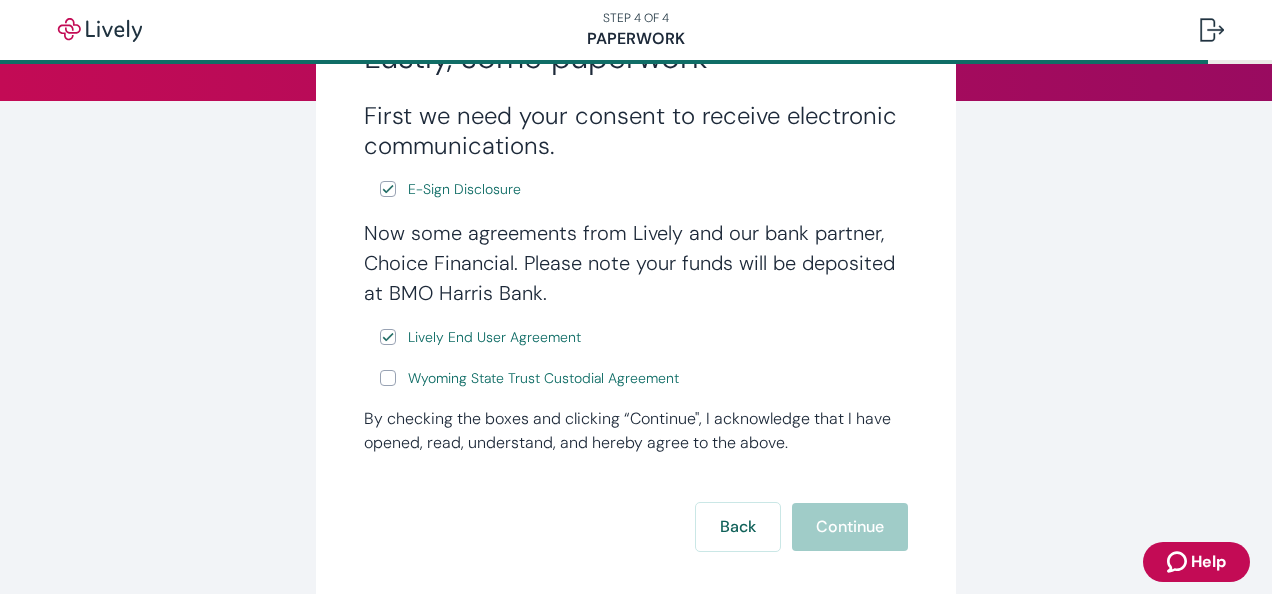 click on "Wyoming State Trust Custodial Agreement" at bounding box center (531, 378) 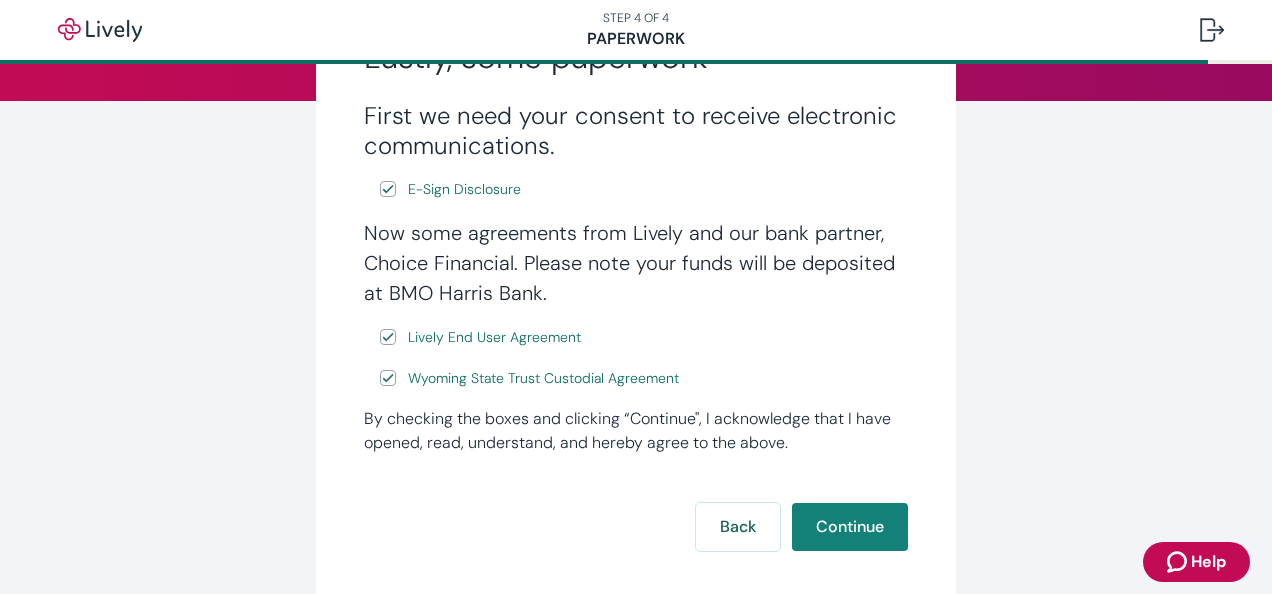 scroll, scrollTop: 264, scrollLeft: 0, axis: vertical 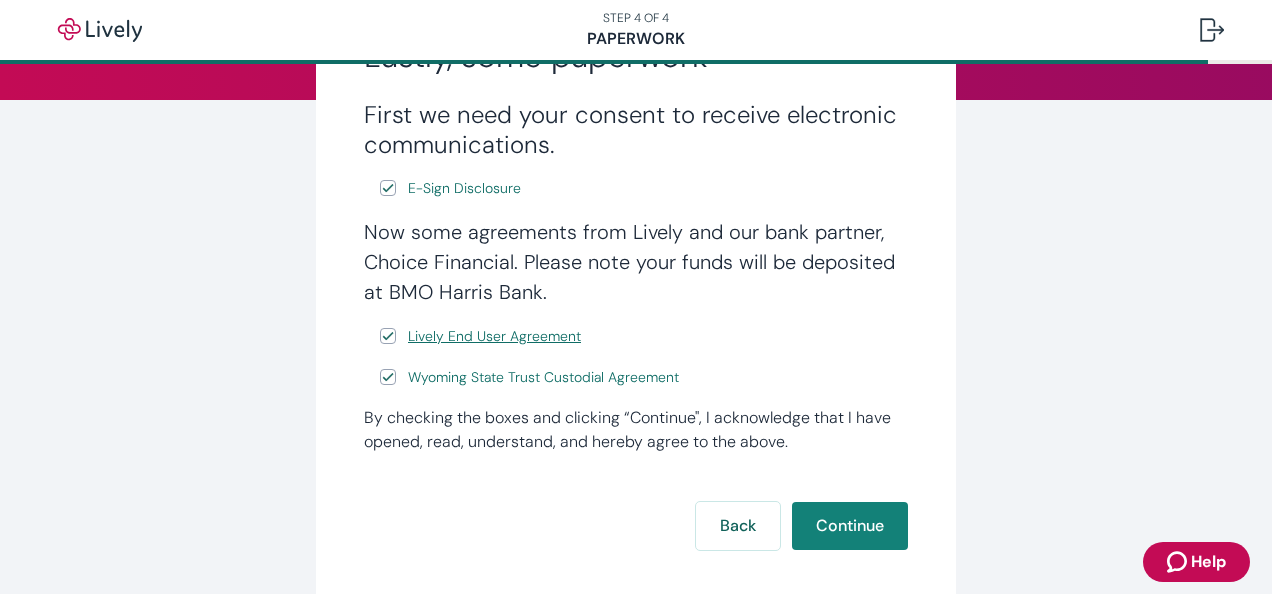 click on "Lively End User Agreement" at bounding box center (494, 336) 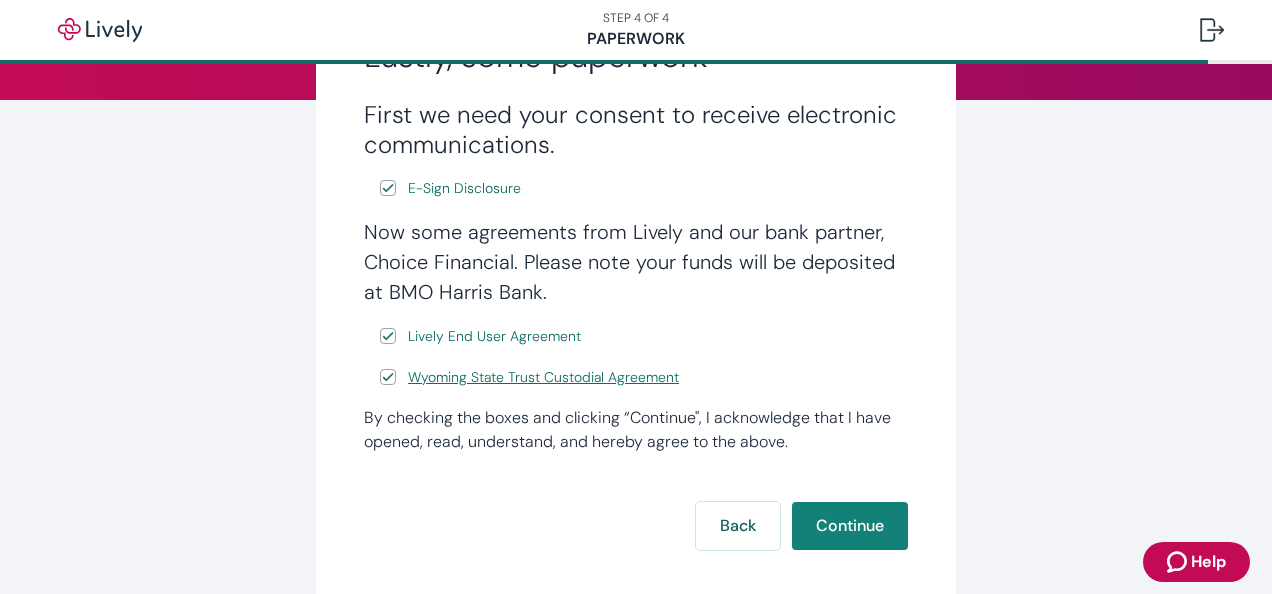 click on "Wyoming State Trust Custodial Agreement" at bounding box center [543, 377] 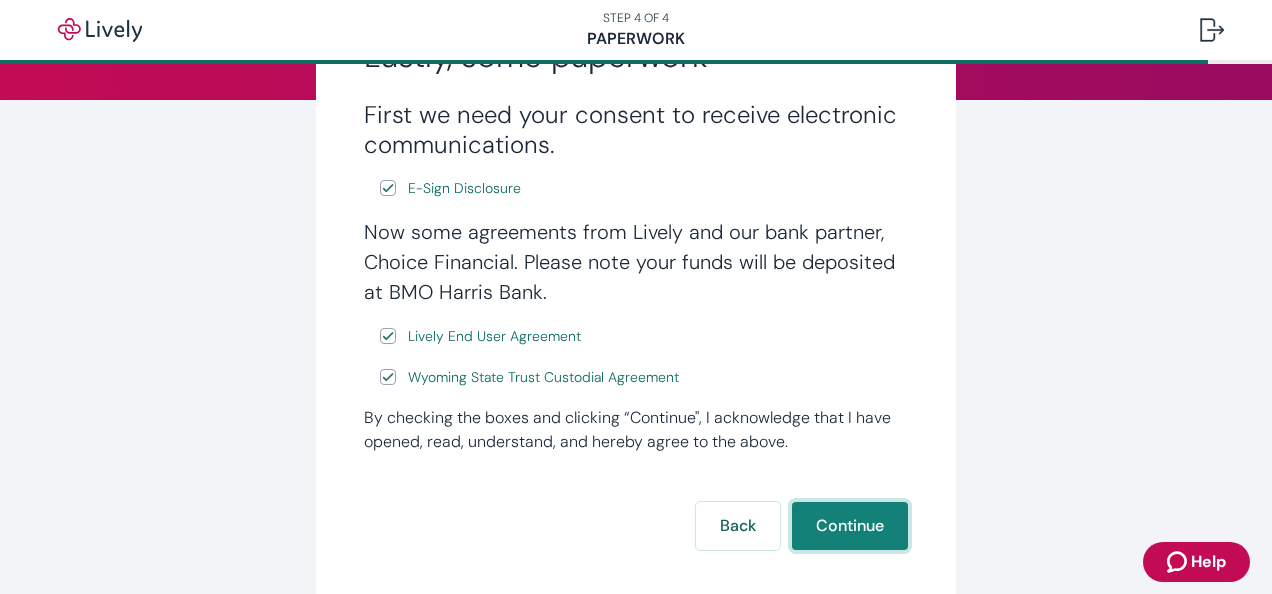 click on "Continue" at bounding box center [850, 526] 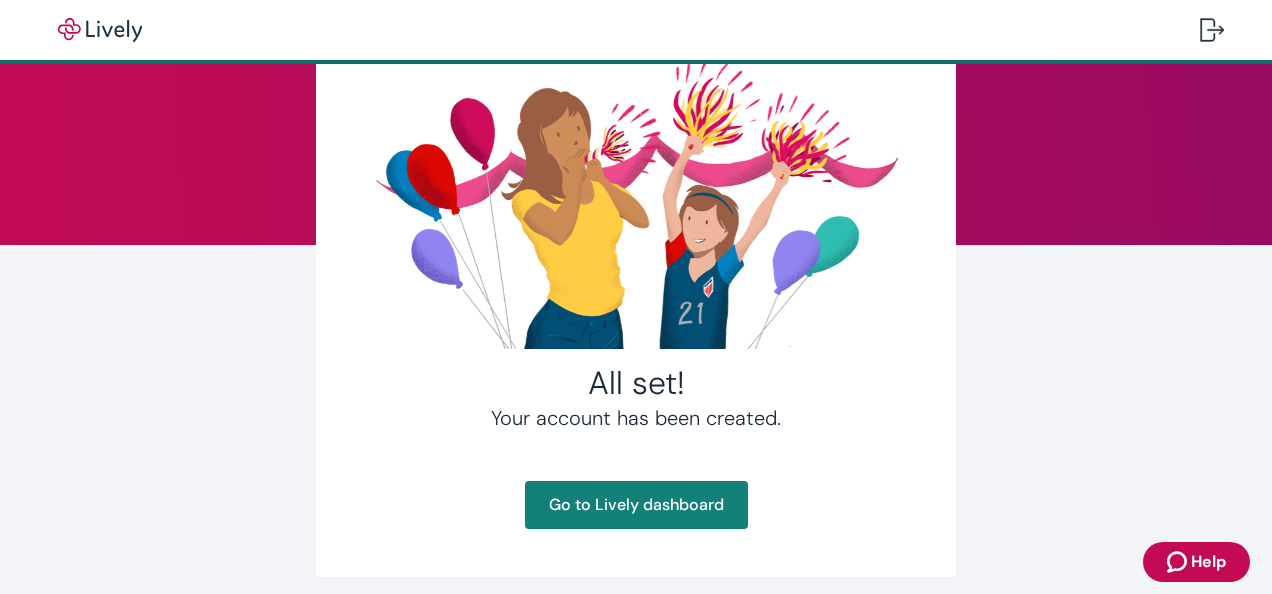 scroll, scrollTop: 198, scrollLeft: 0, axis: vertical 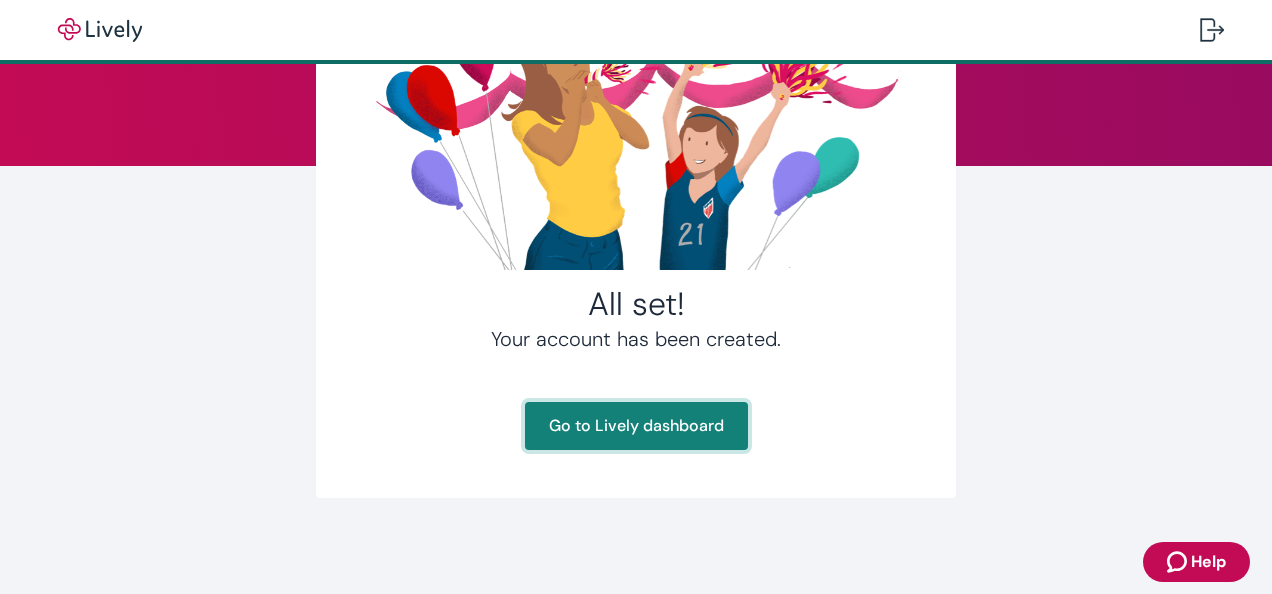 click on "Go to Lively dashboard" at bounding box center [636, 426] 